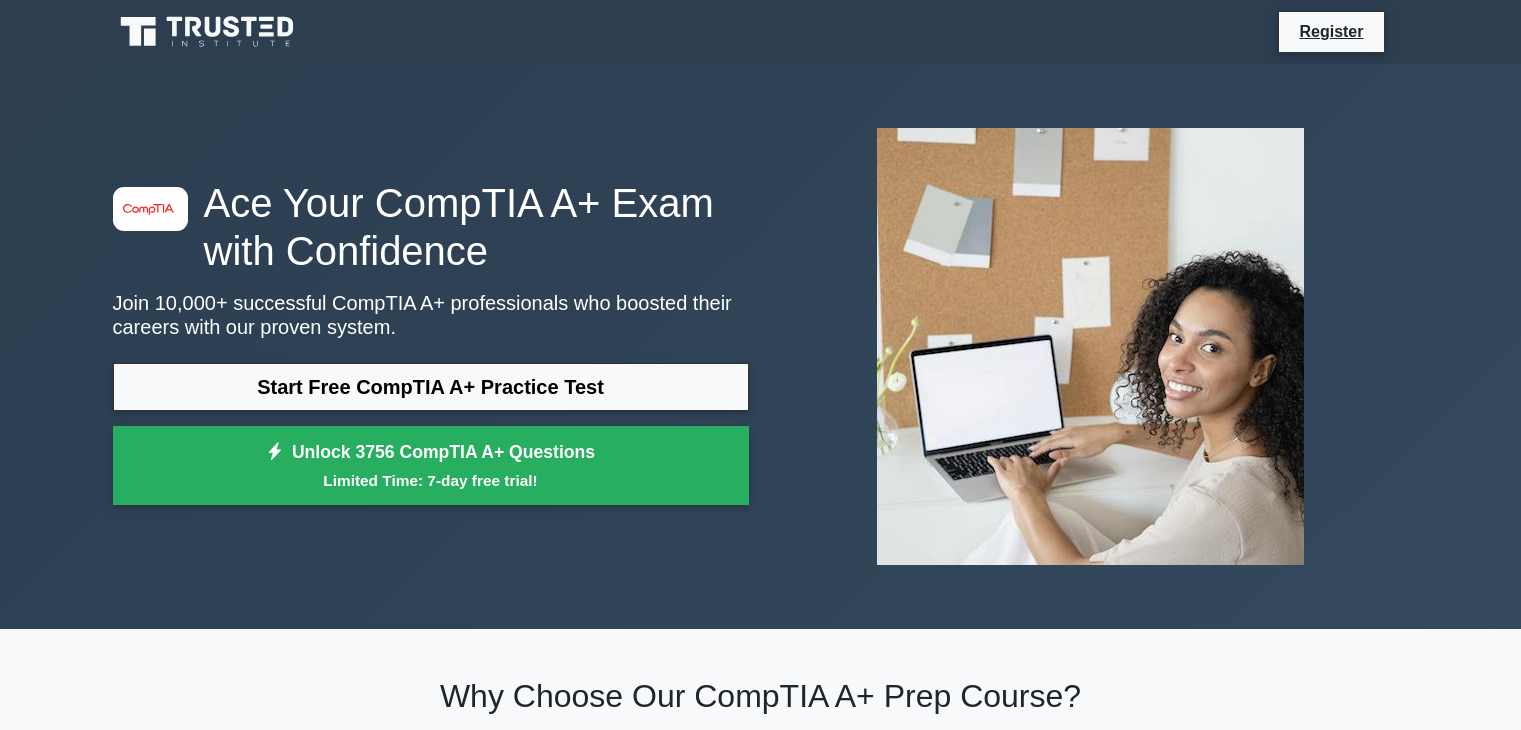 scroll, scrollTop: 0, scrollLeft: 0, axis: both 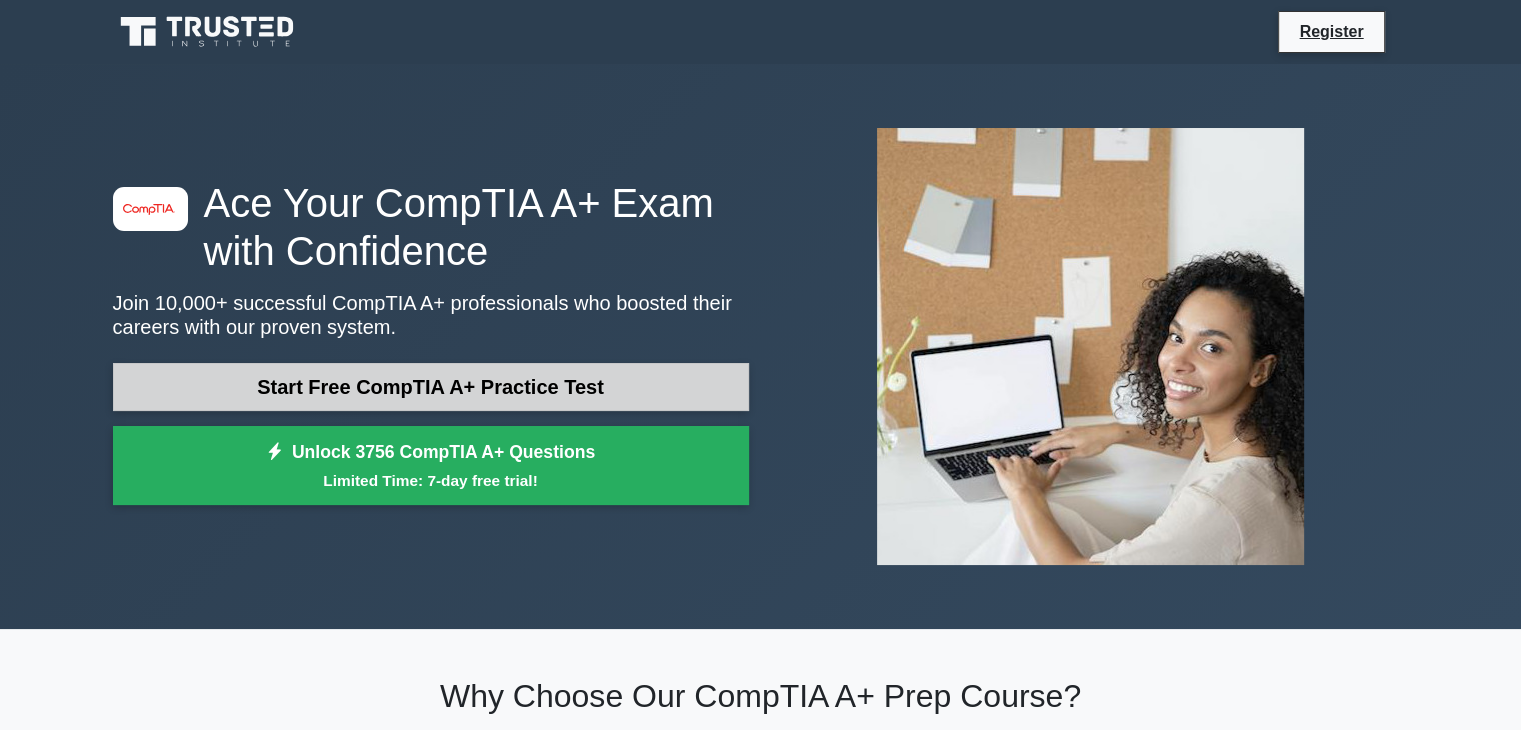 click on "Start Free CompTIA A+ Practice Test" at bounding box center [431, 387] 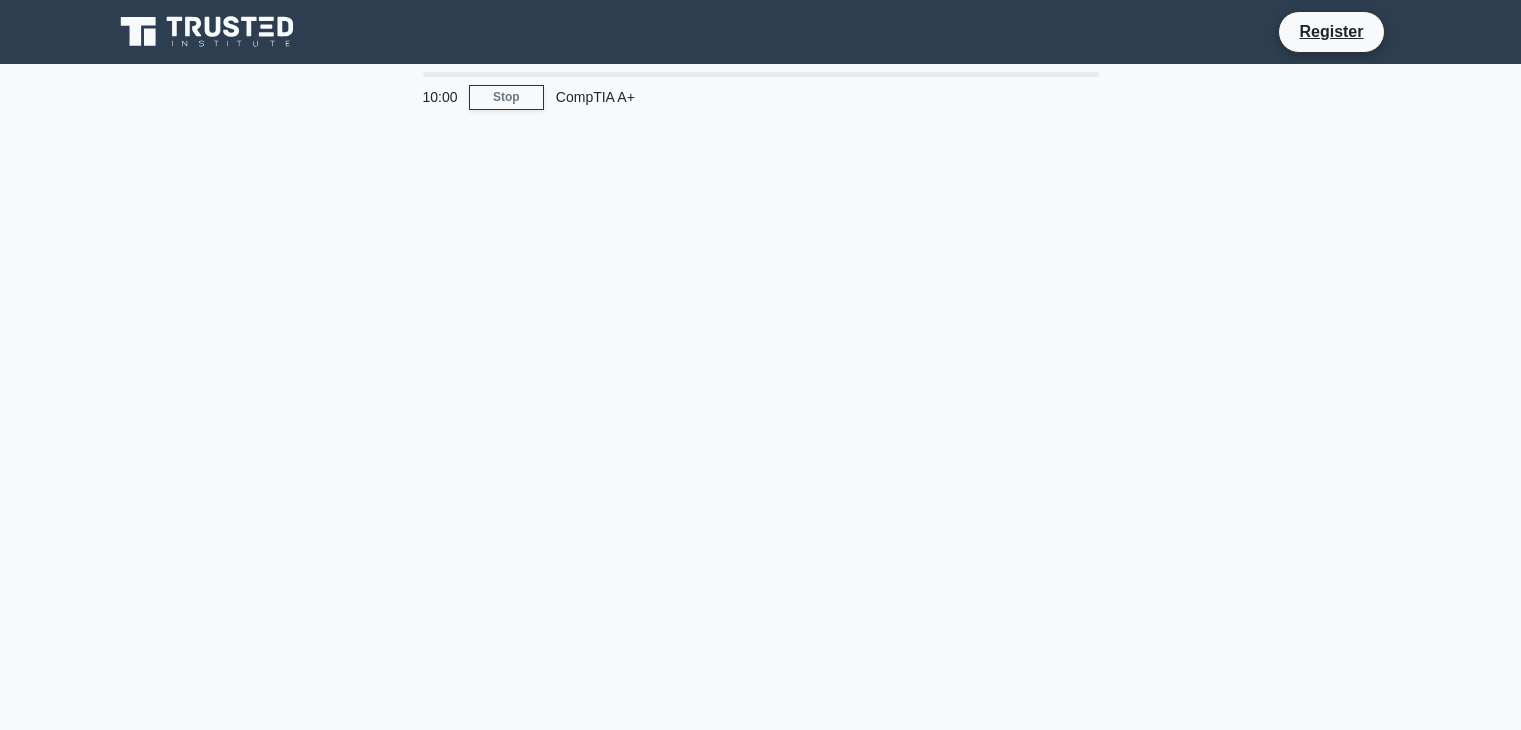 scroll, scrollTop: 0, scrollLeft: 0, axis: both 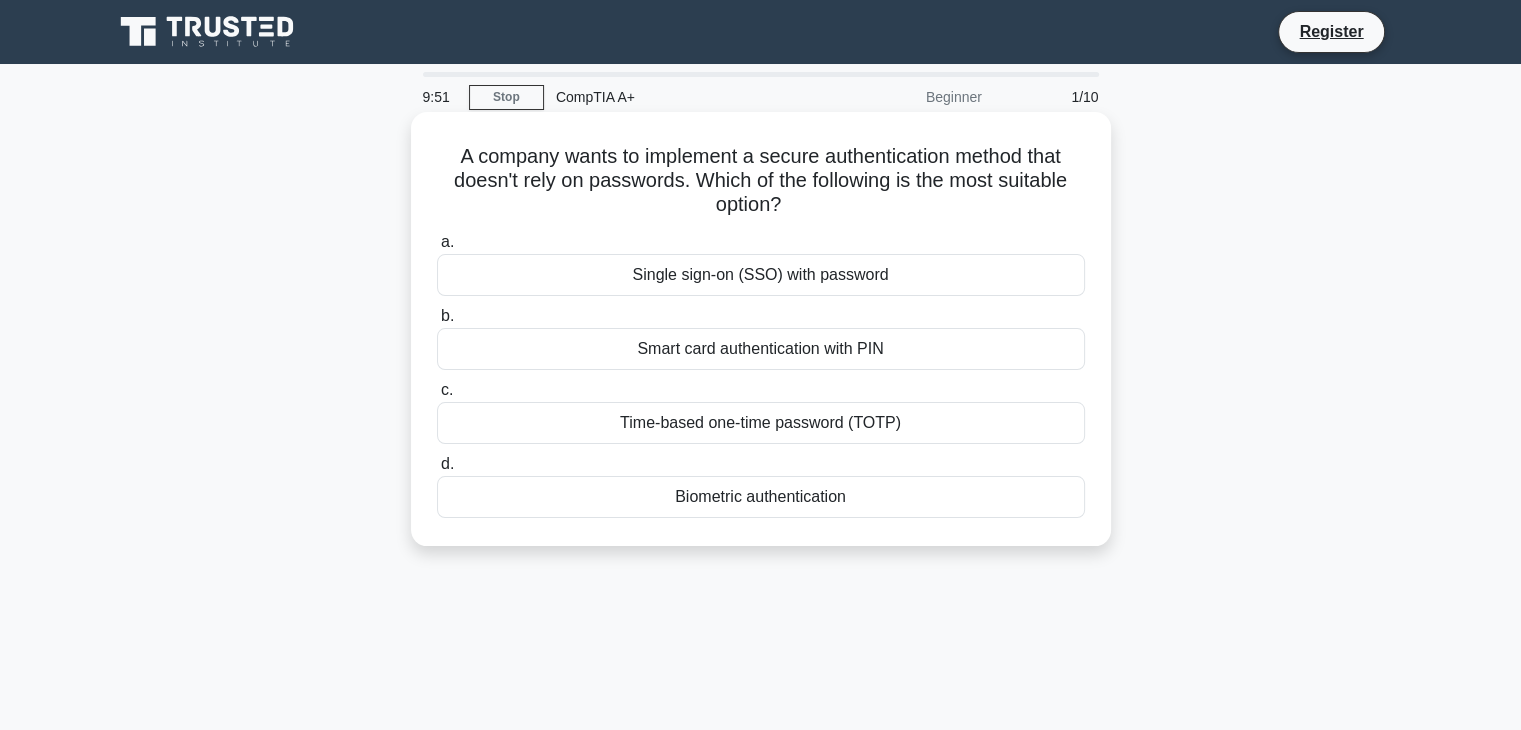 click on "Single sign-on (SSO) with password" at bounding box center (761, 275) 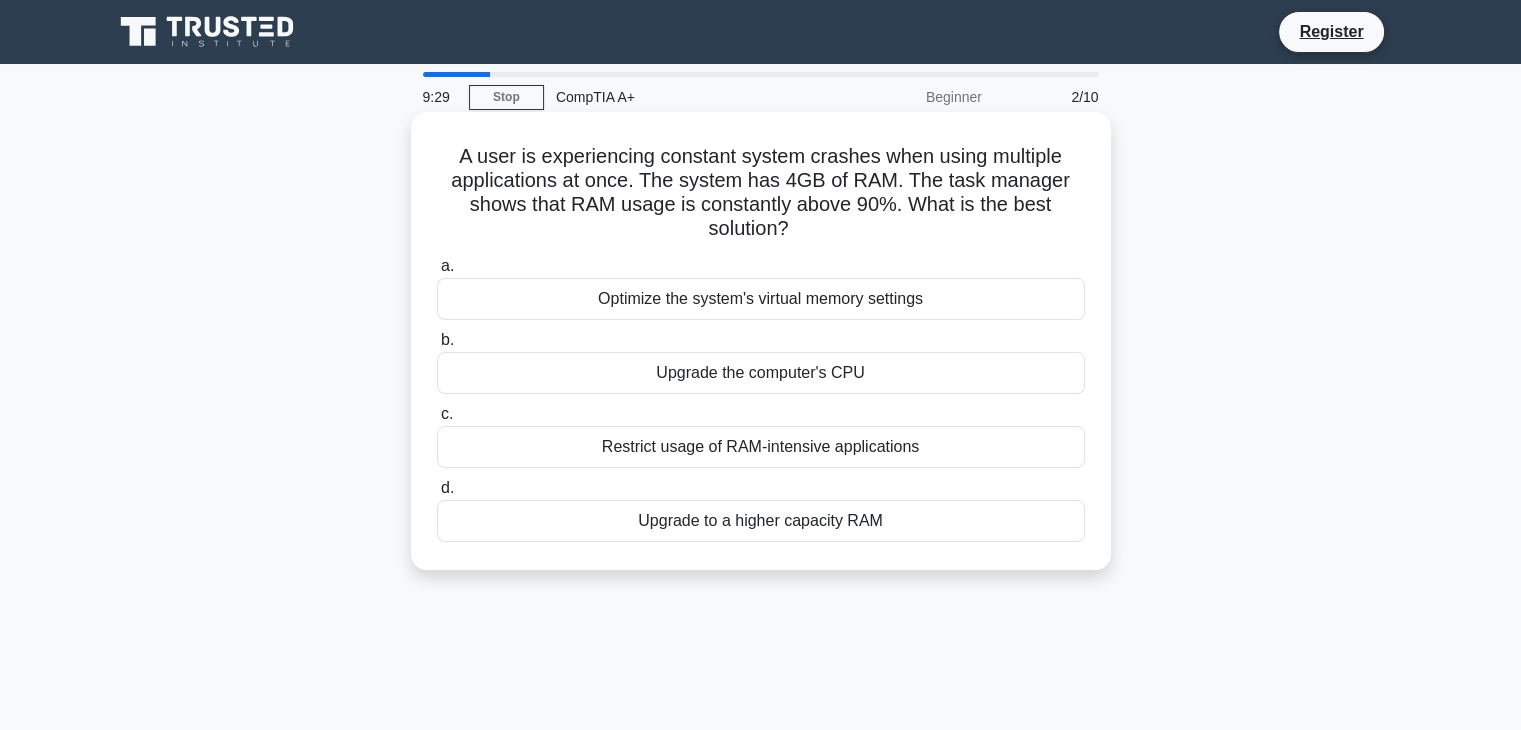 click on "Upgrade to a higher capacity RAM" at bounding box center [761, 521] 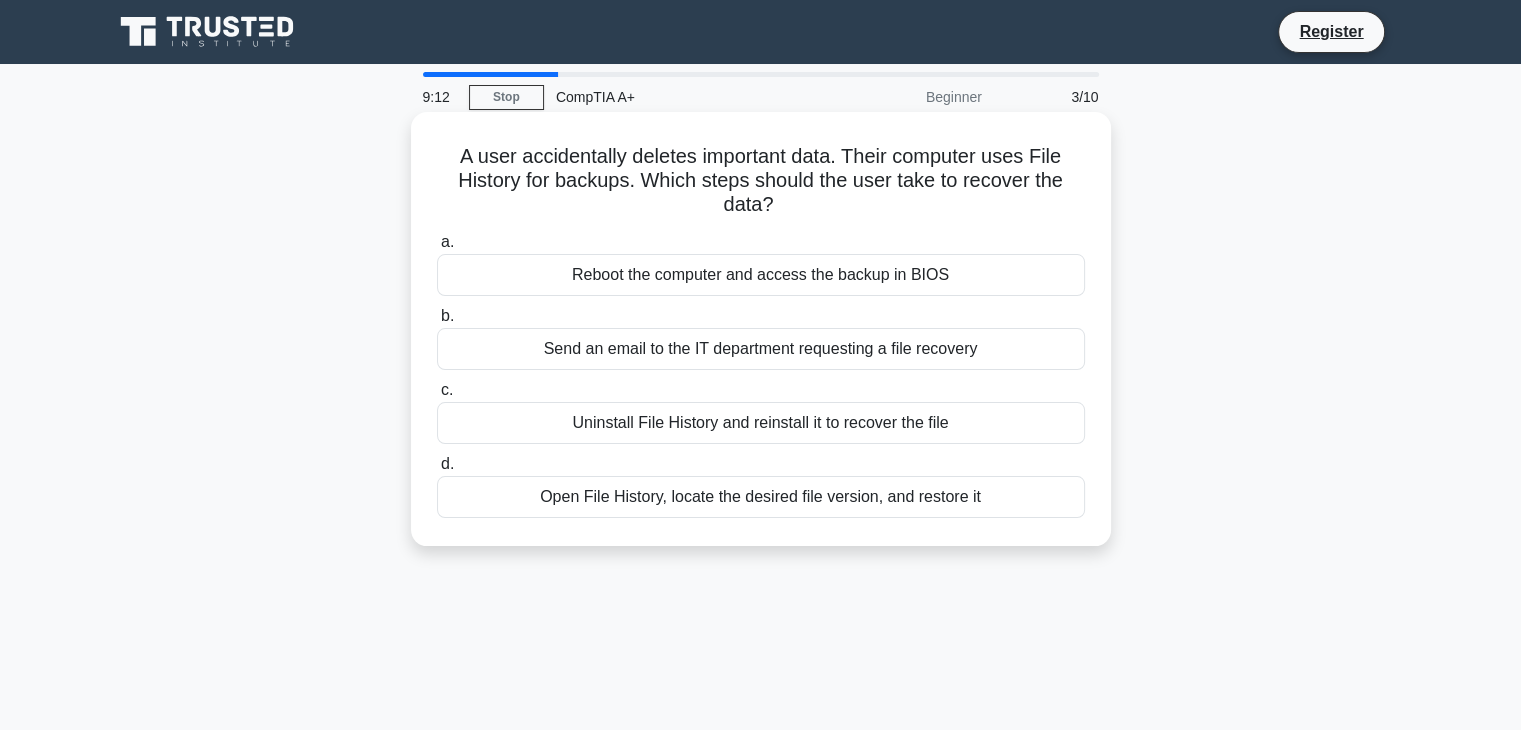 click on "Open File History, locate the desired file version, and restore it" at bounding box center [761, 497] 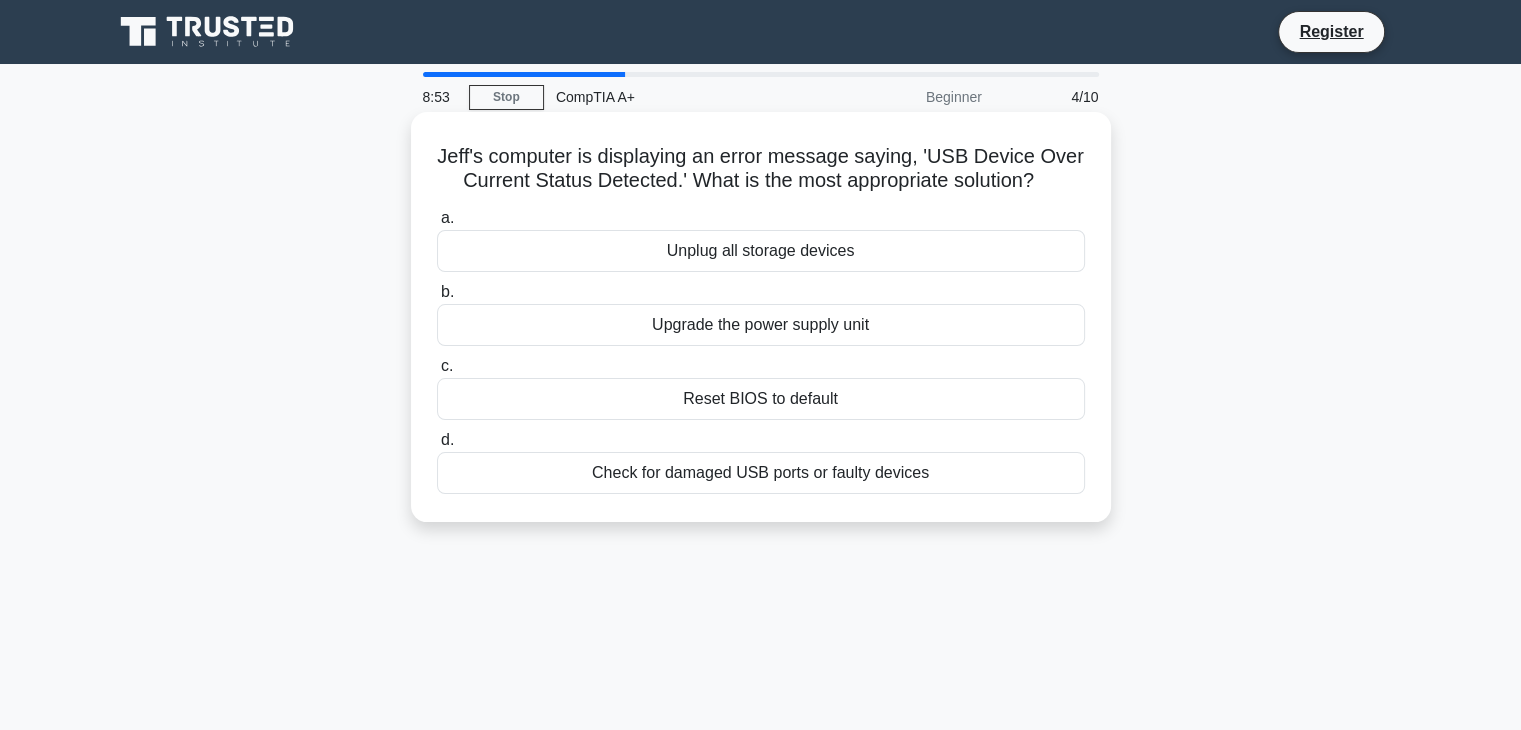 click on "Check for damaged USB ports or faulty devices" at bounding box center (761, 473) 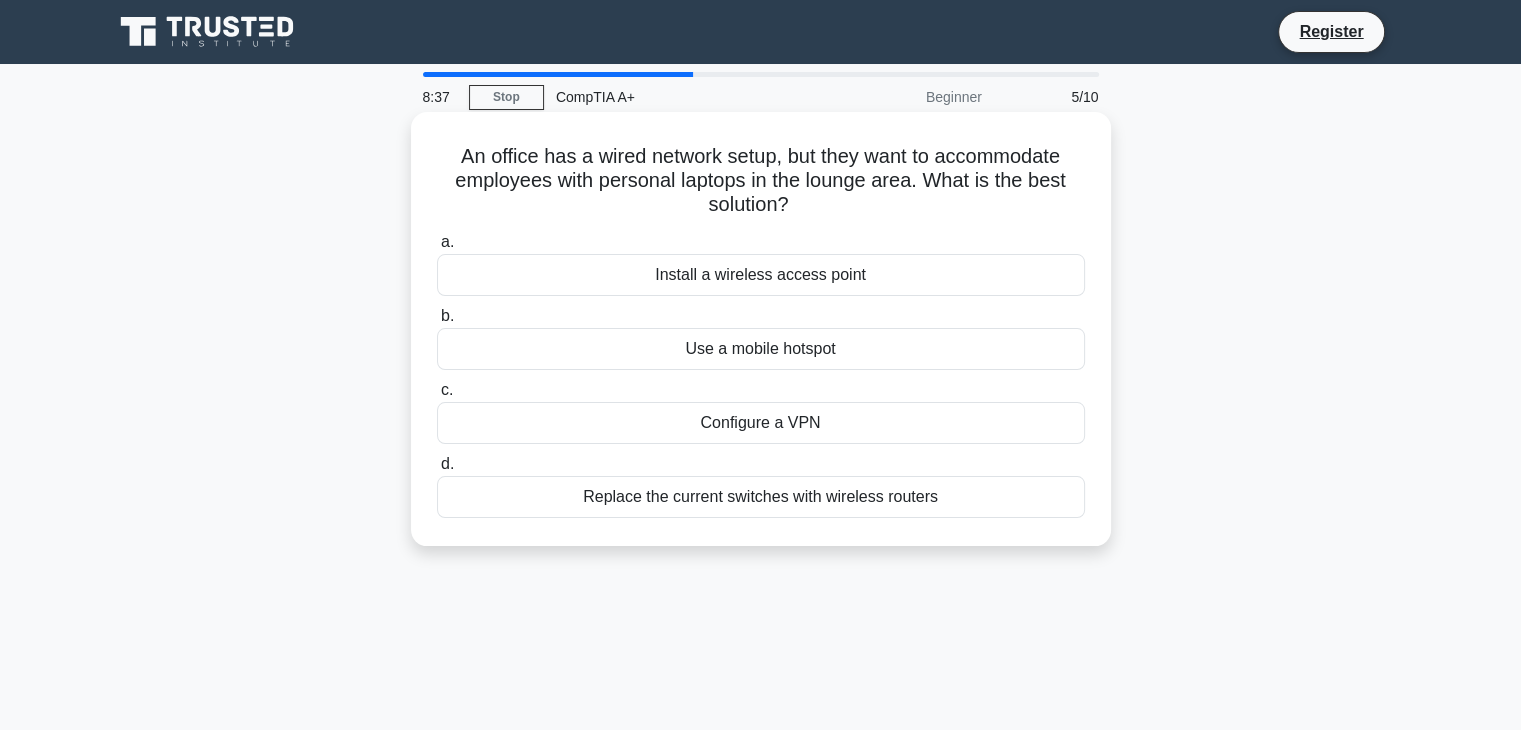 click on "Install a wireless access point" at bounding box center [761, 275] 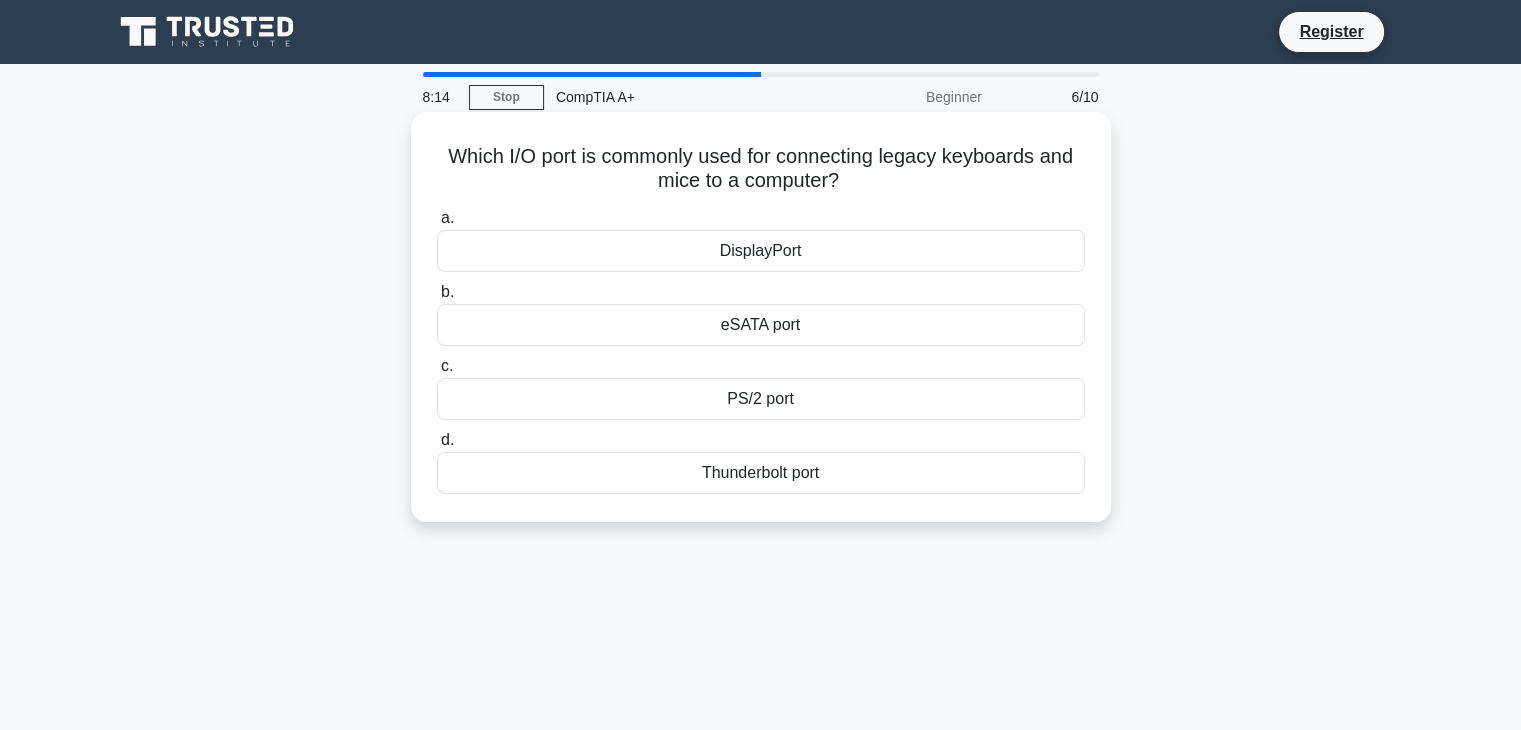 click on "DisplayPort" at bounding box center (761, 251) 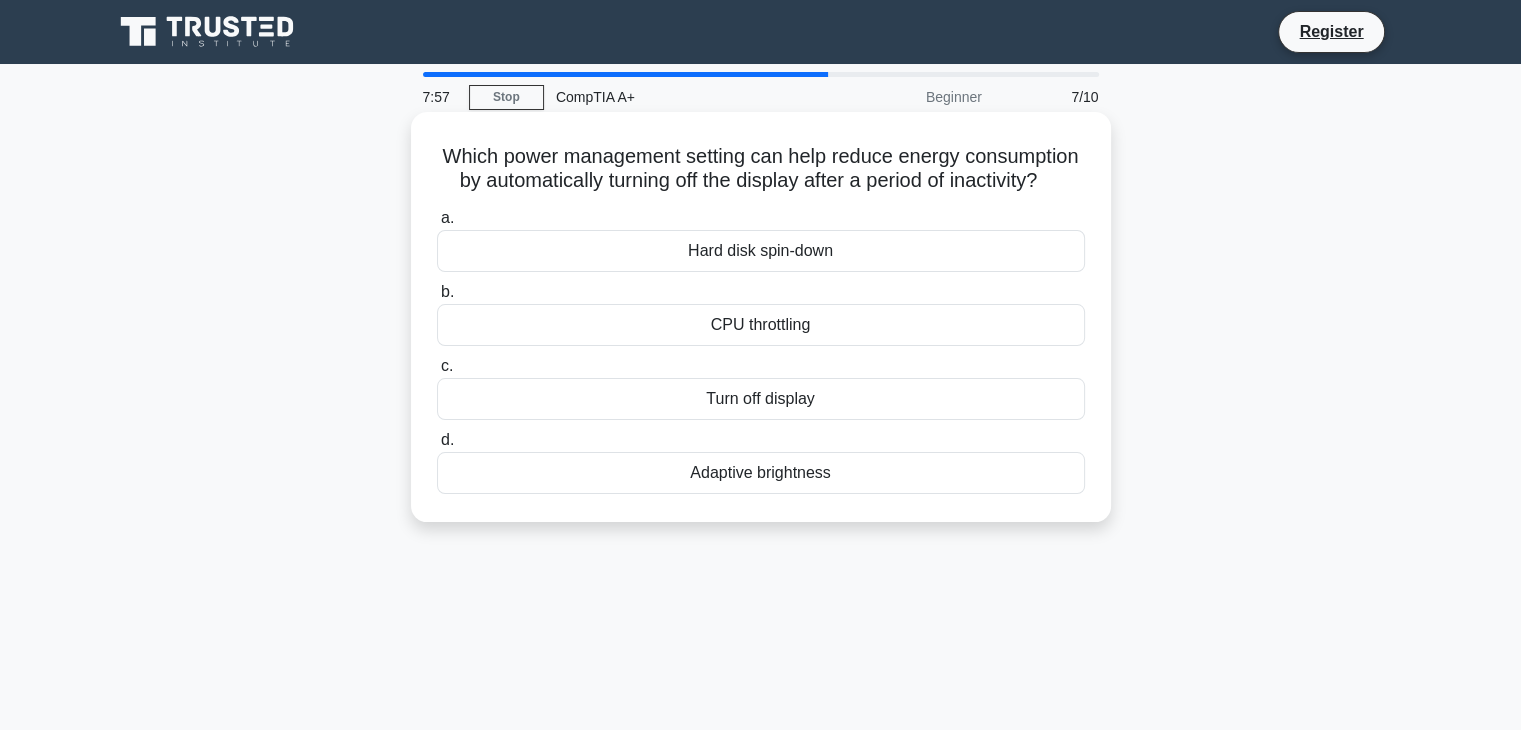 click on "Turn off display" at bounding box center [761, 399] 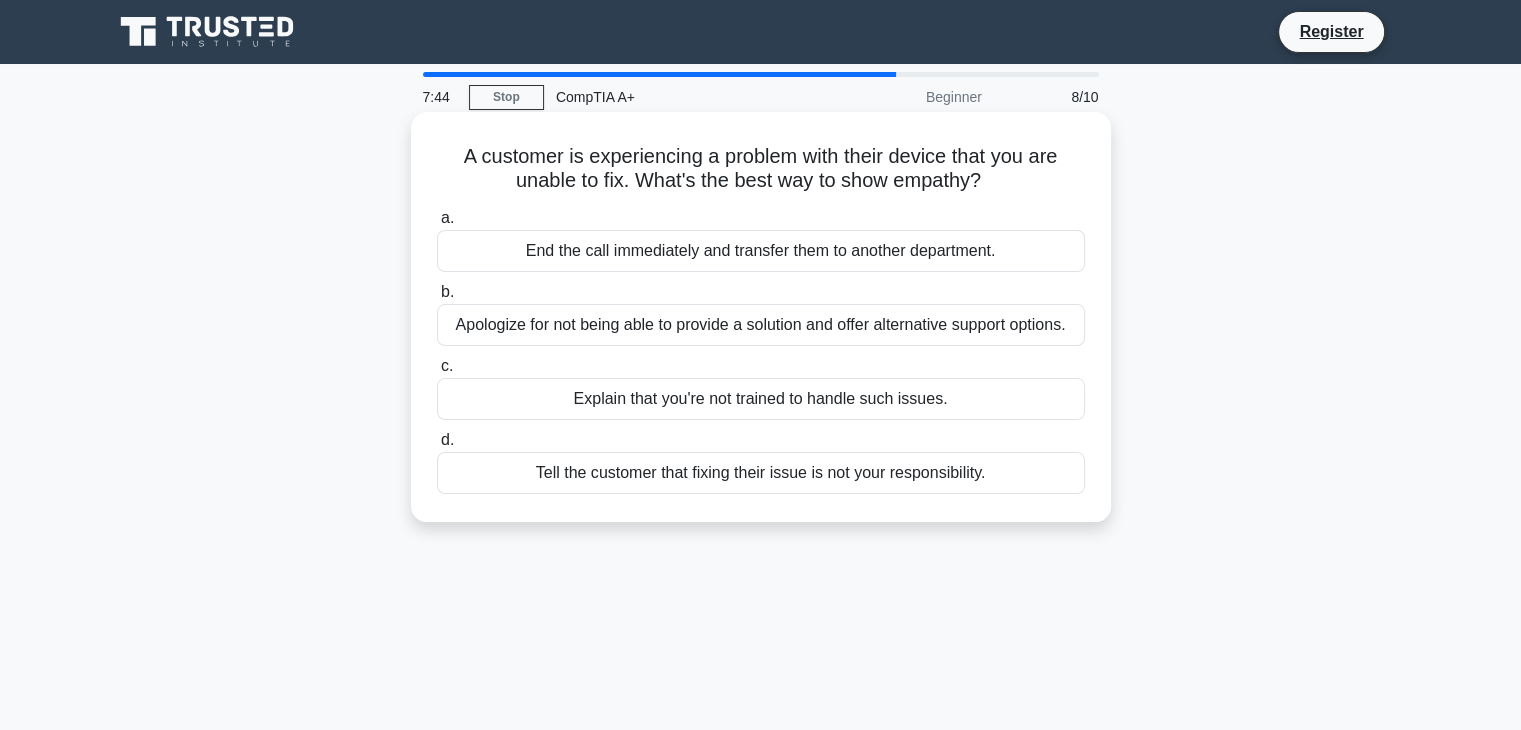 click on "Apologize for not being able to provide a solution and offer alternative support options." at bounding box center [761, 325] 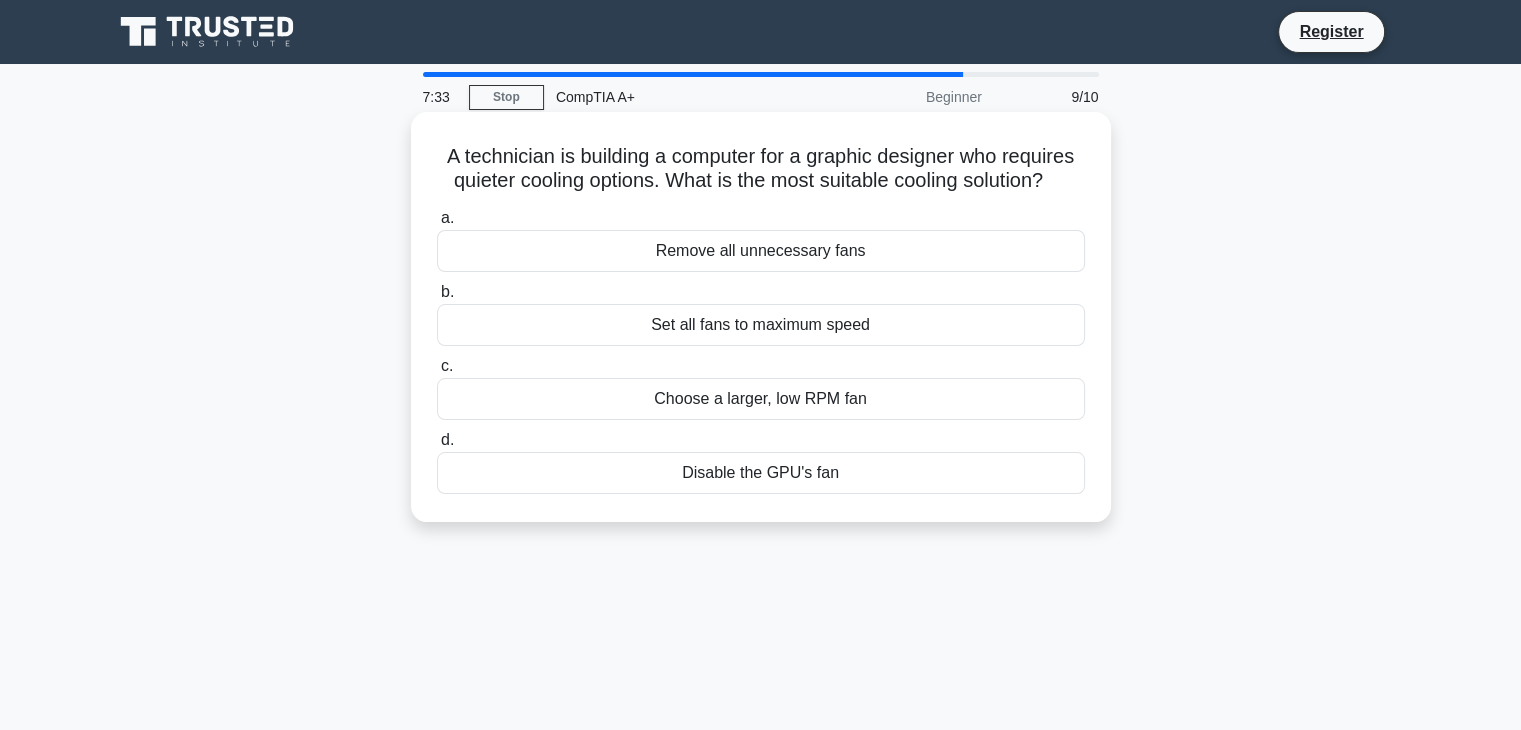 click on "Choose a larger, low RPM fan" at bounding box center [761, 399] 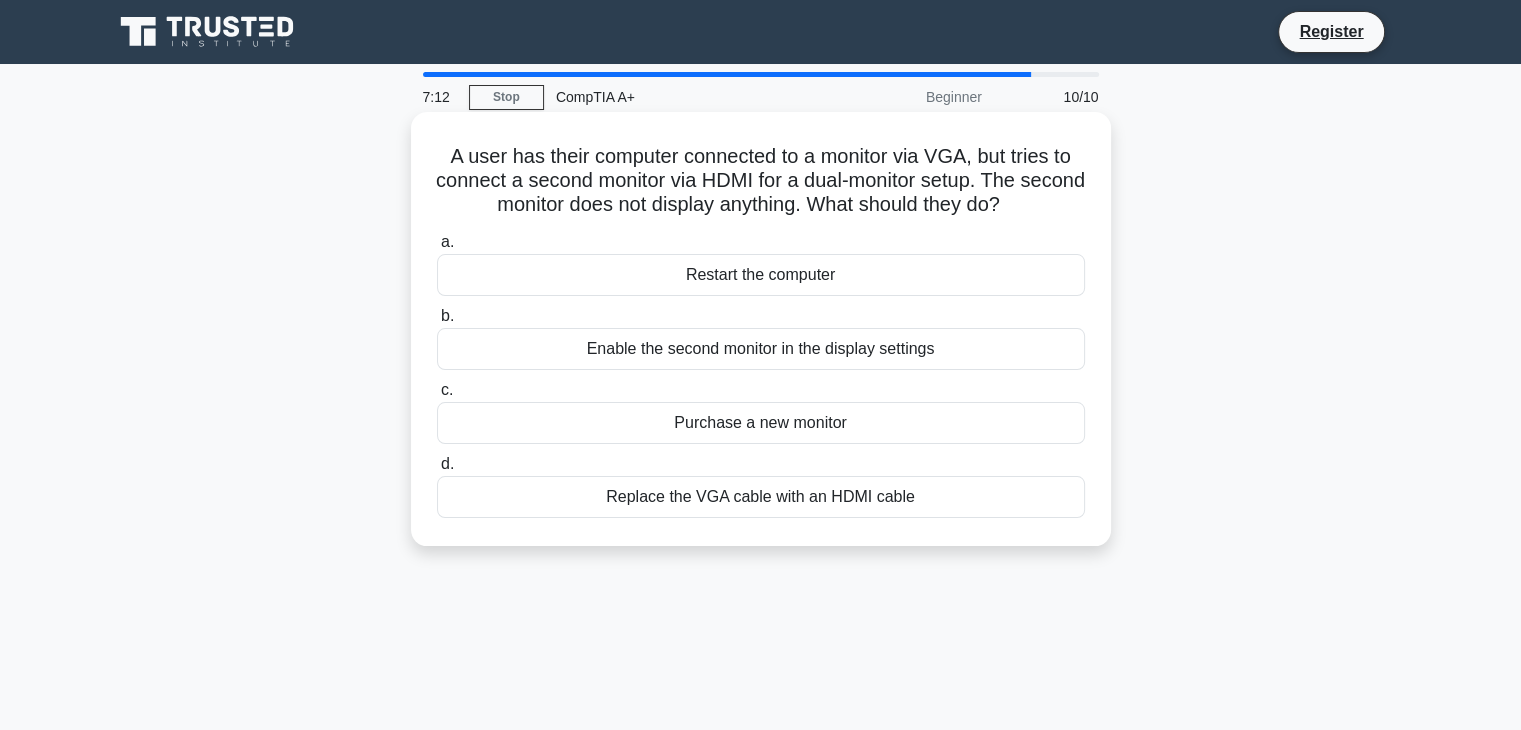 click on "Enable the second monitor in the display settings" at bounding box center (761, 349) 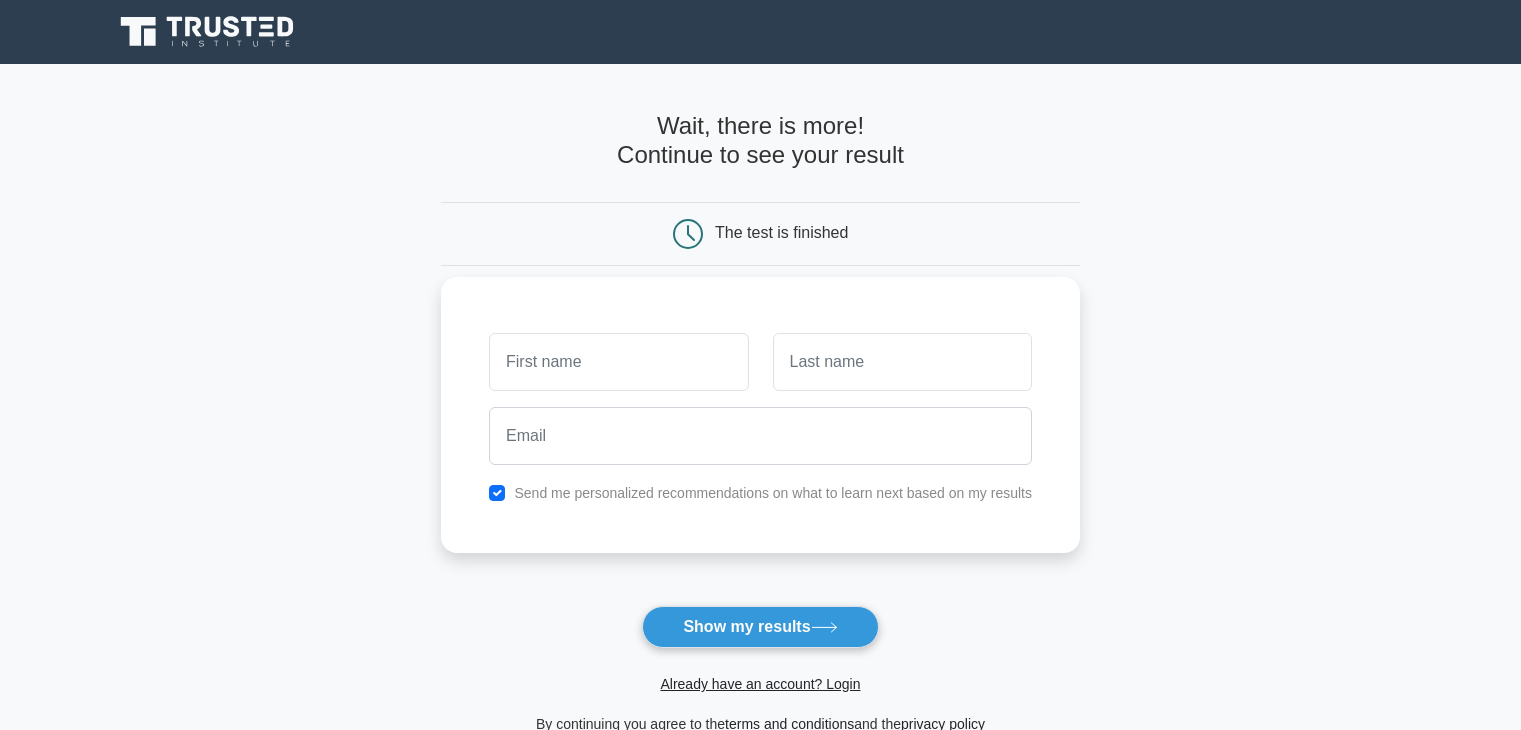 scroll, scrollTop: 0, scrollLeft: 0, axis: both 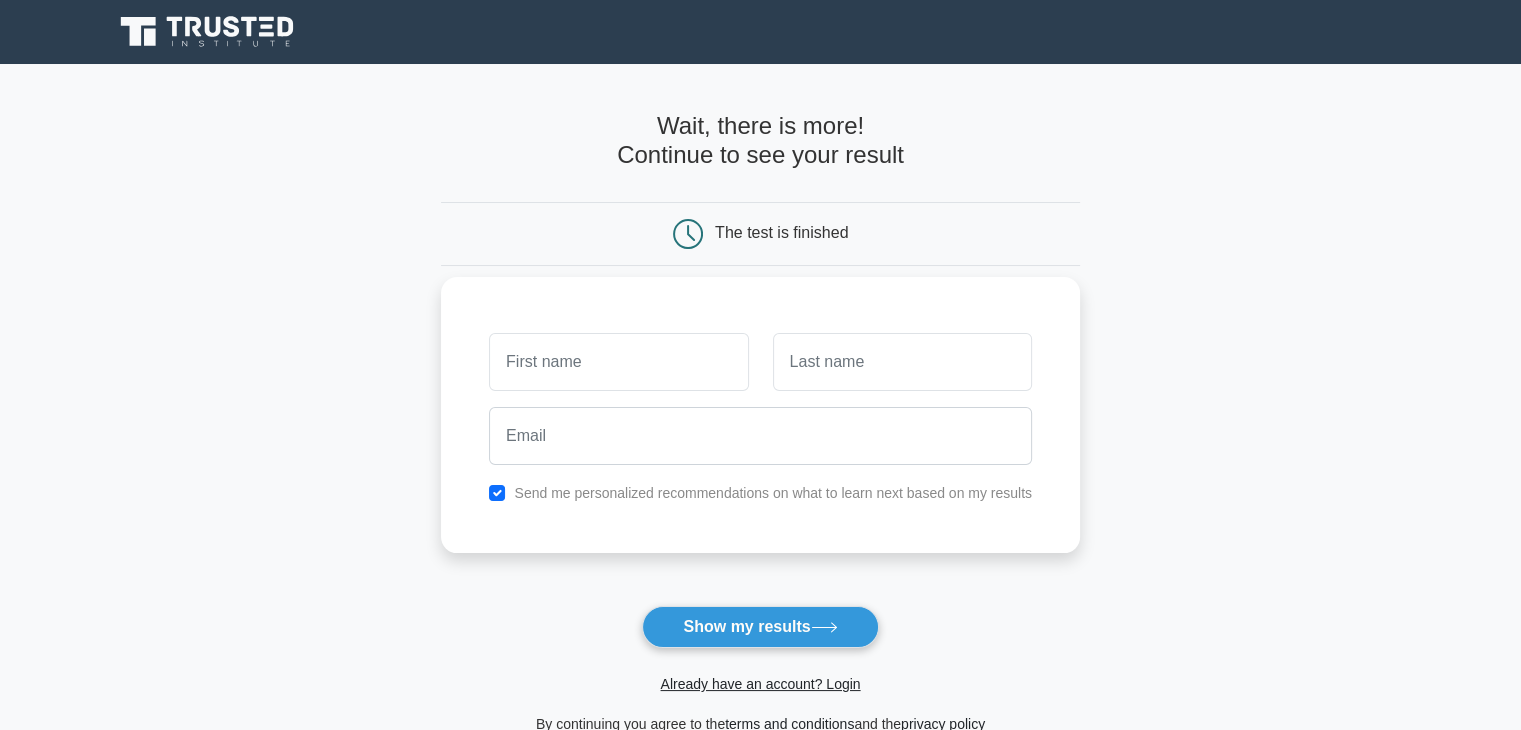 click at bounding box center [618, 362] 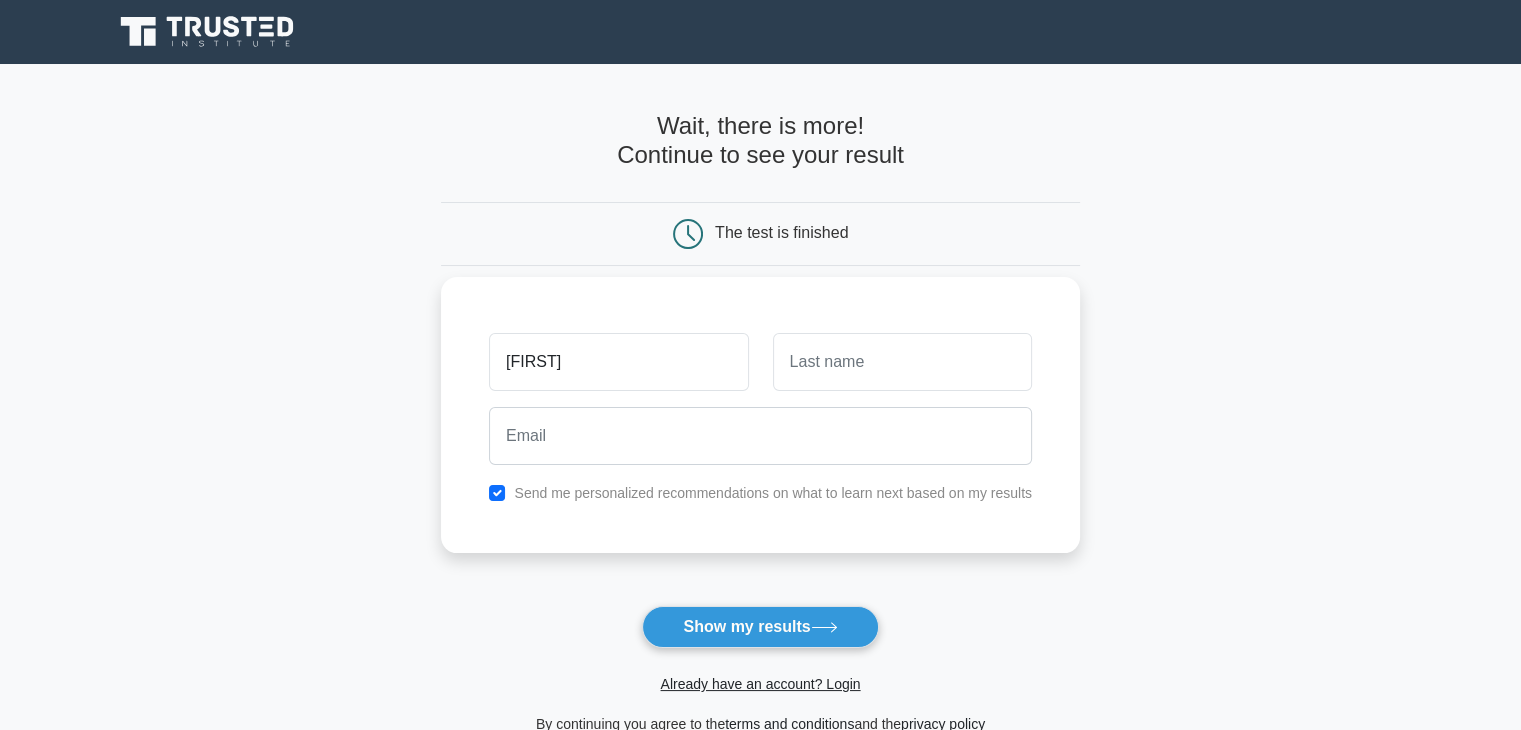 type on "[FIRST]" 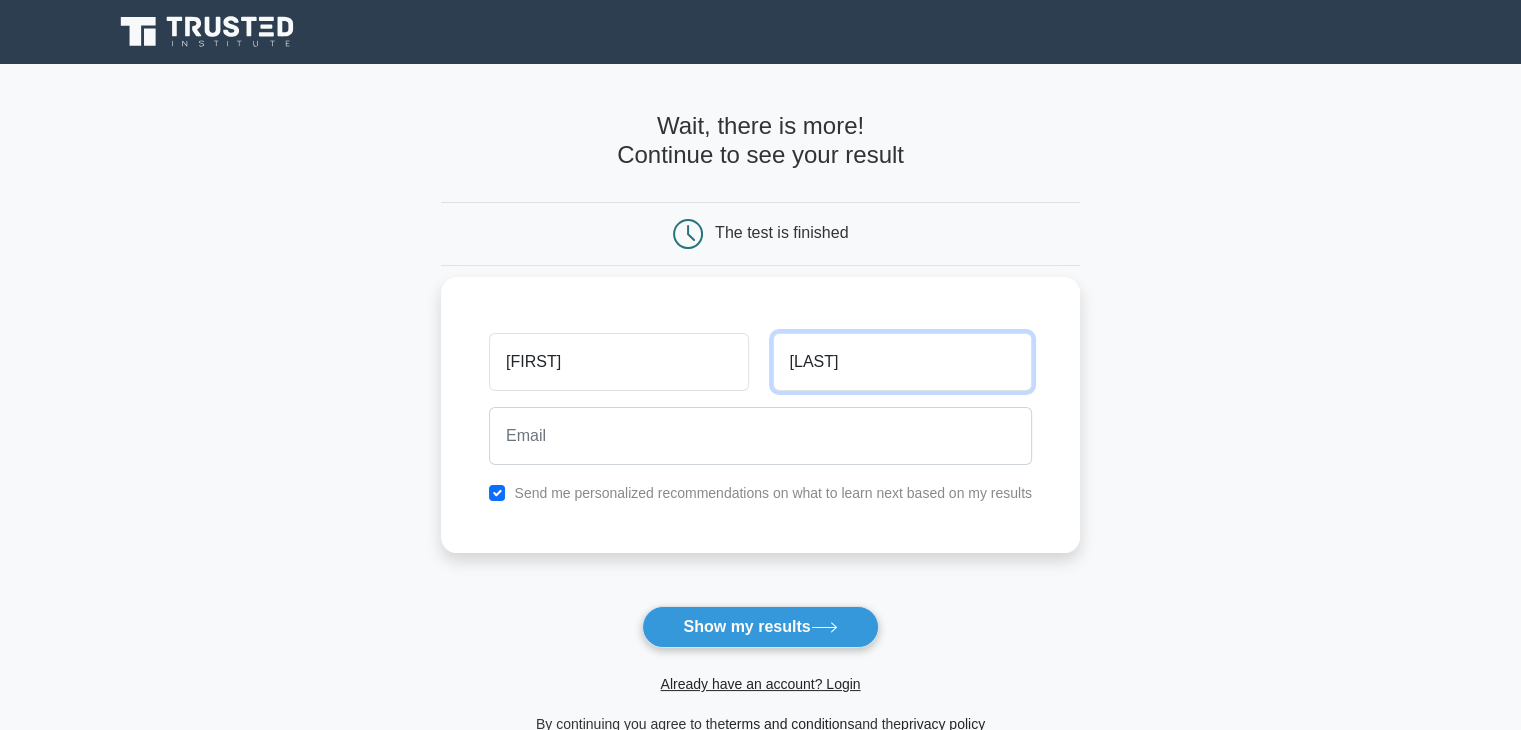 type on "Jones" 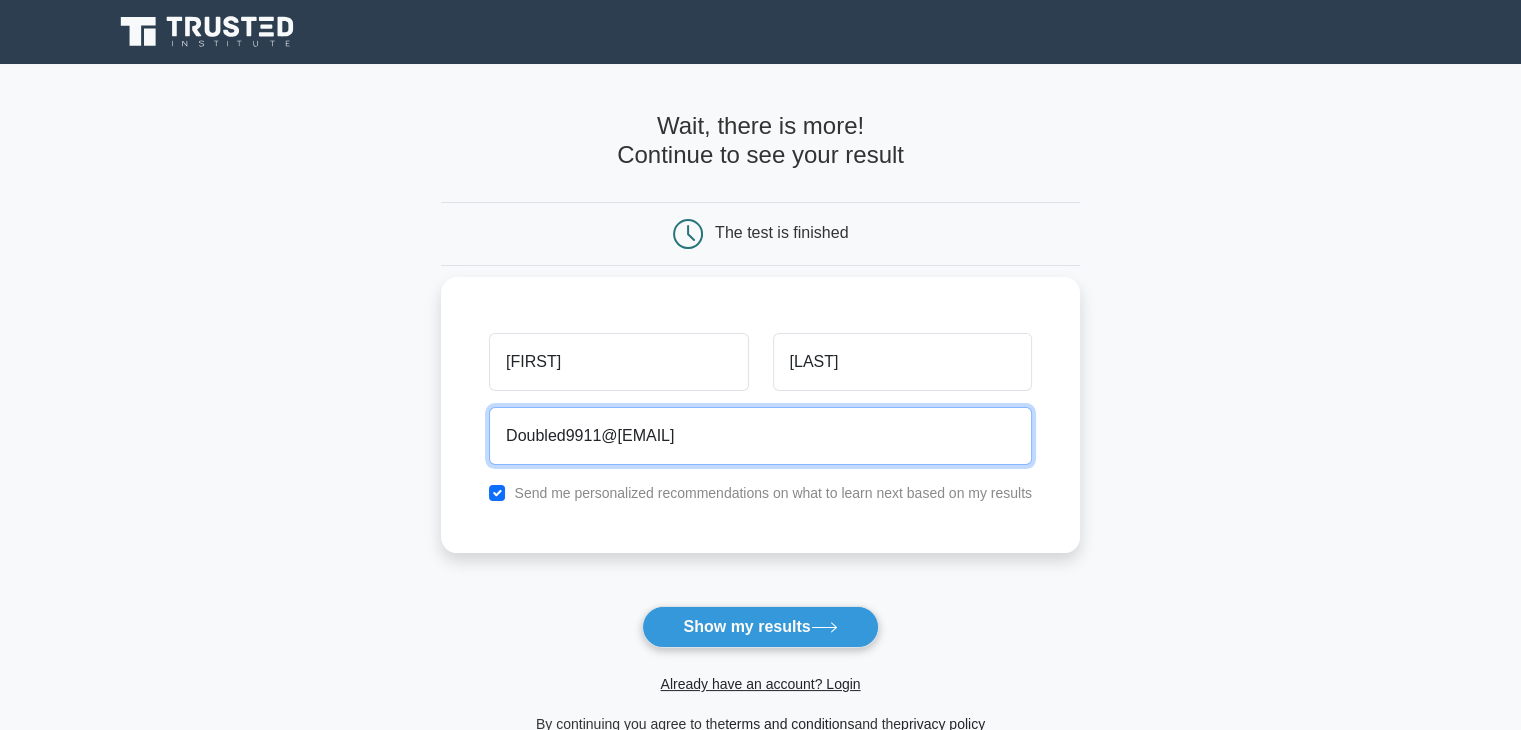 type on "Doubled9911@gmail.com" 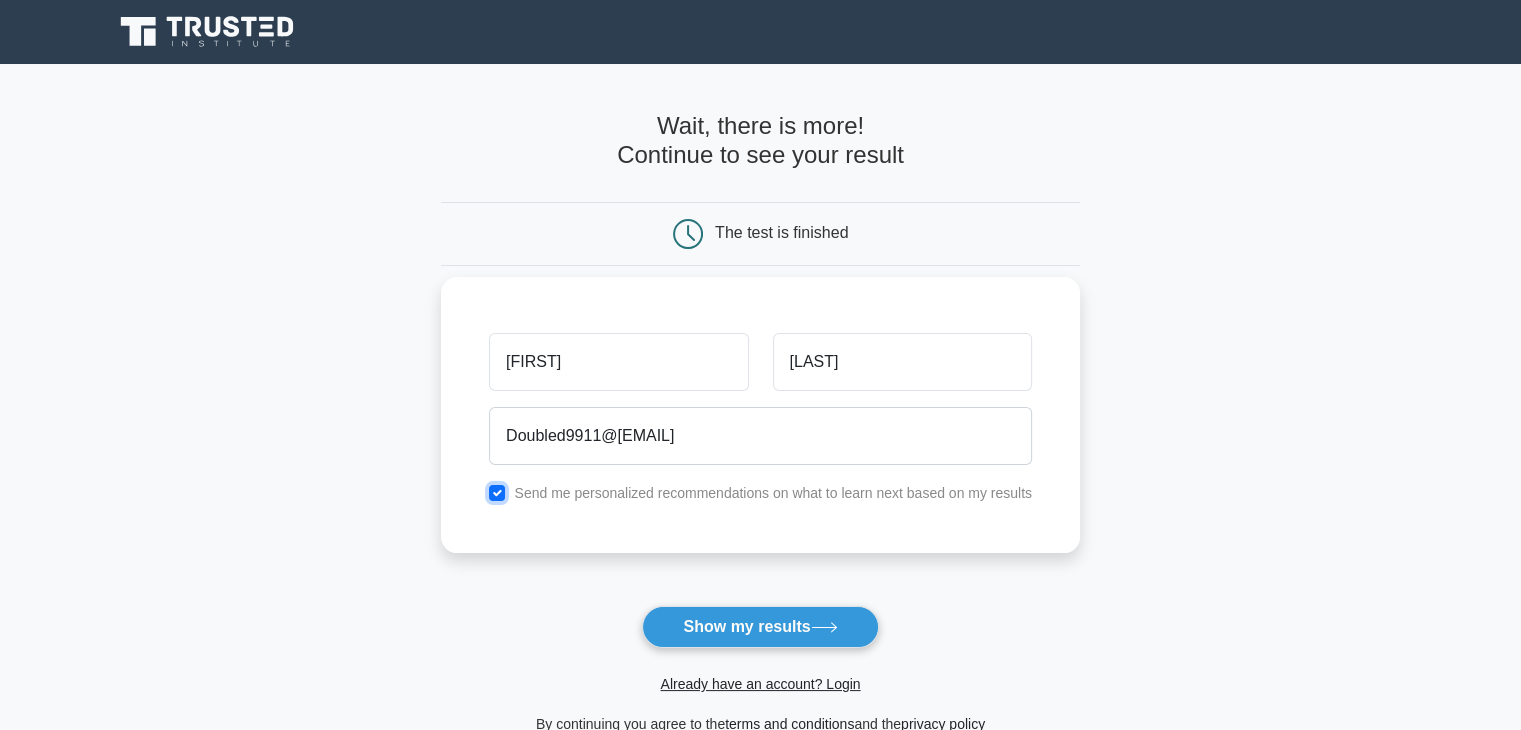 click at bounding box center (497, 493) 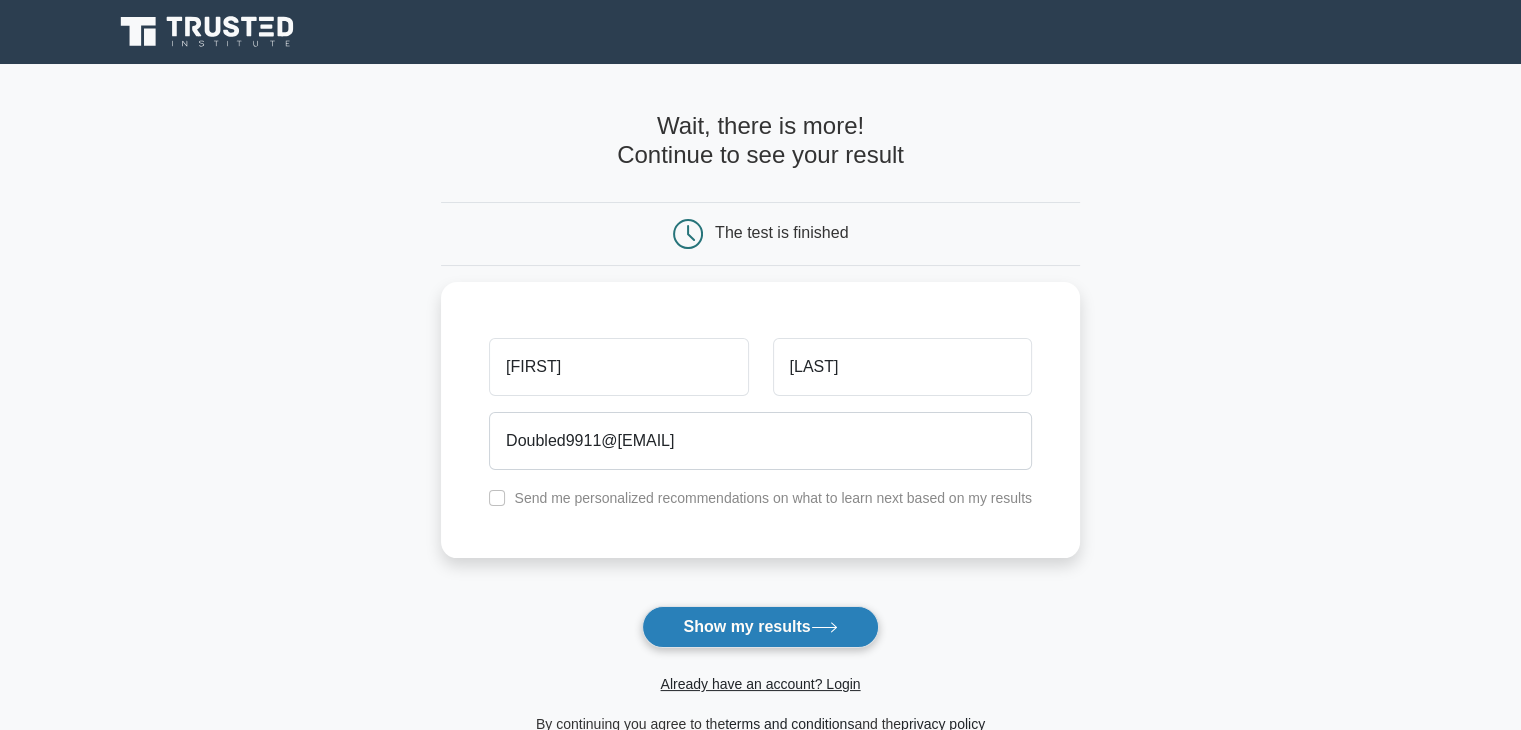 click on "Show my results" at bounding box center [760, 627] 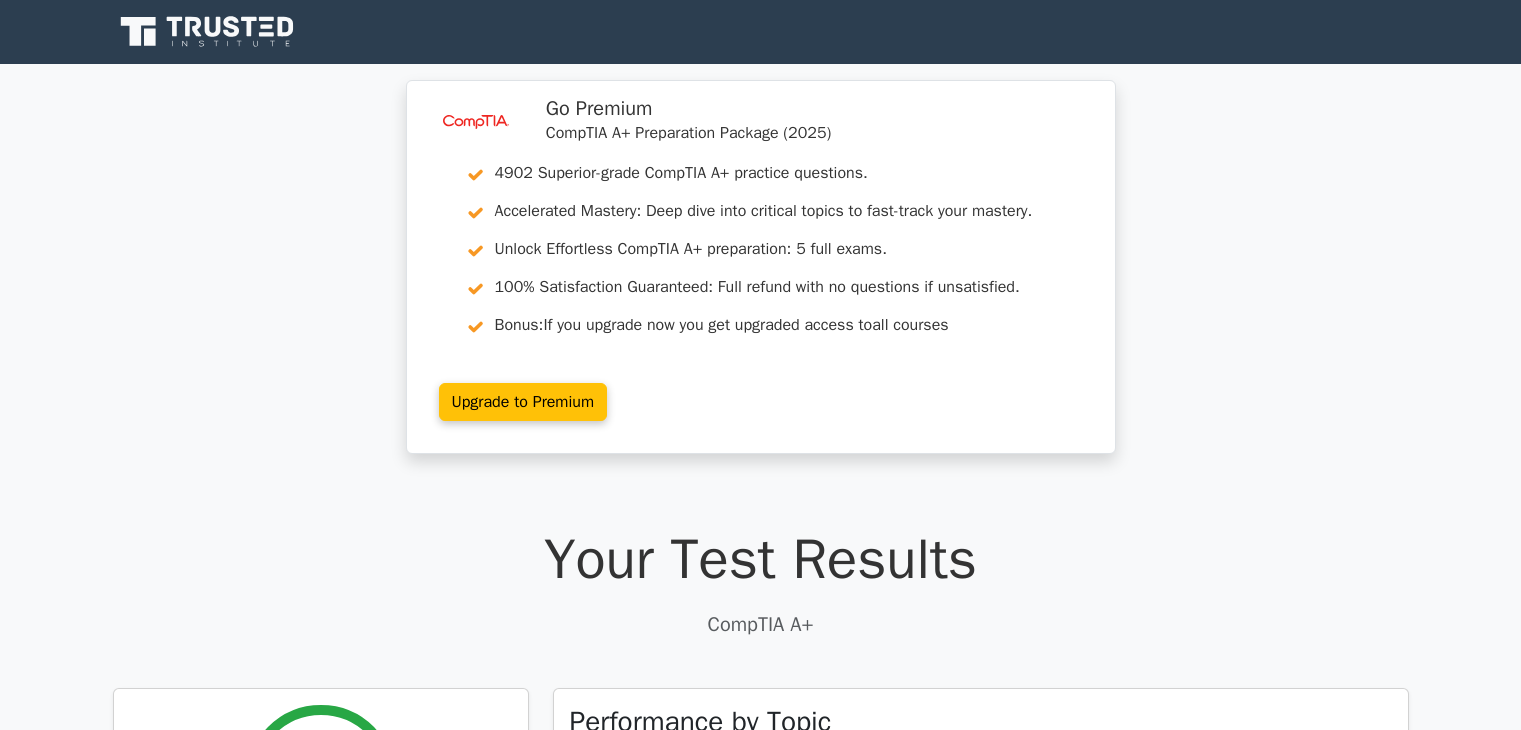 scroll, scrollTop: 0, scrollLeft: 0, axis: both 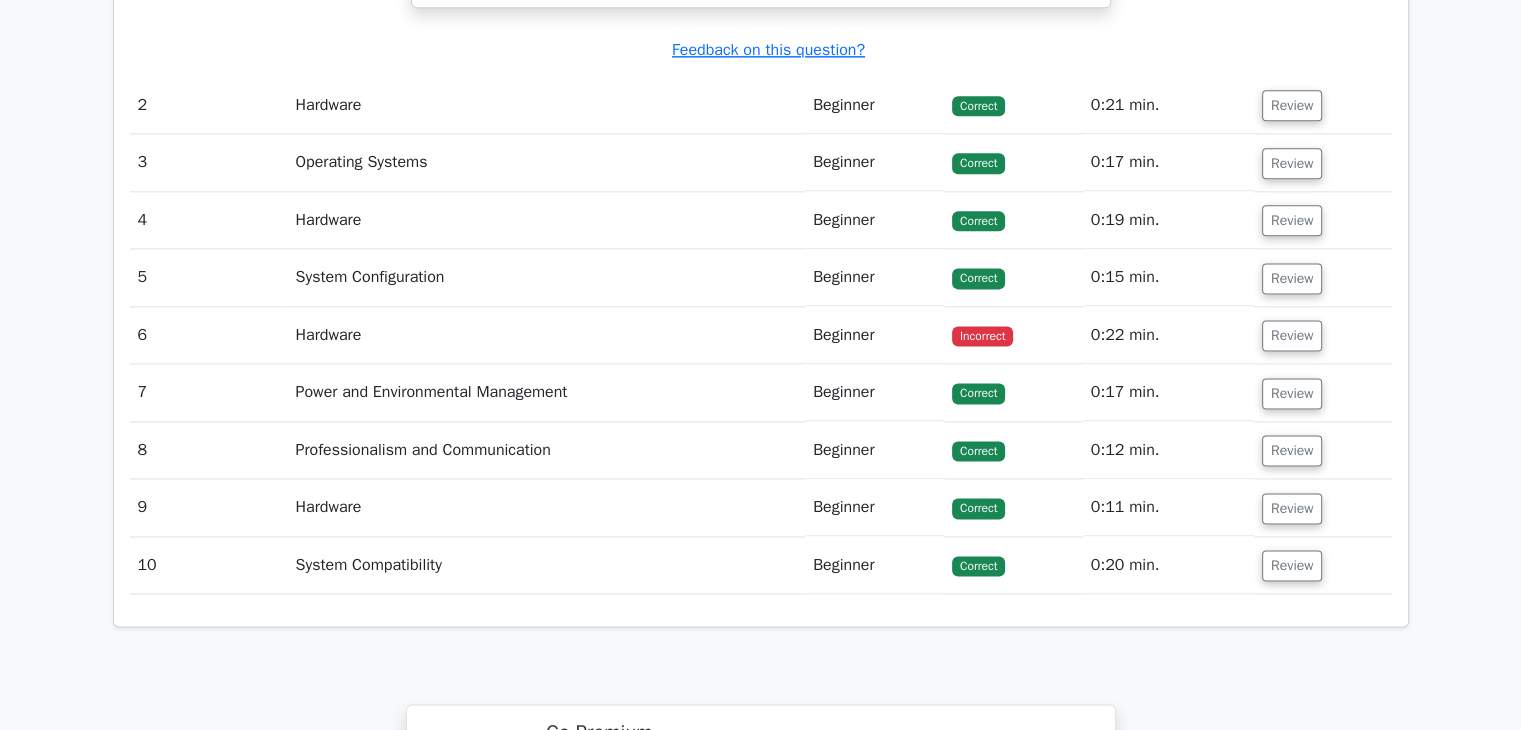 click on "Correct" at bounding box center [978, 106] 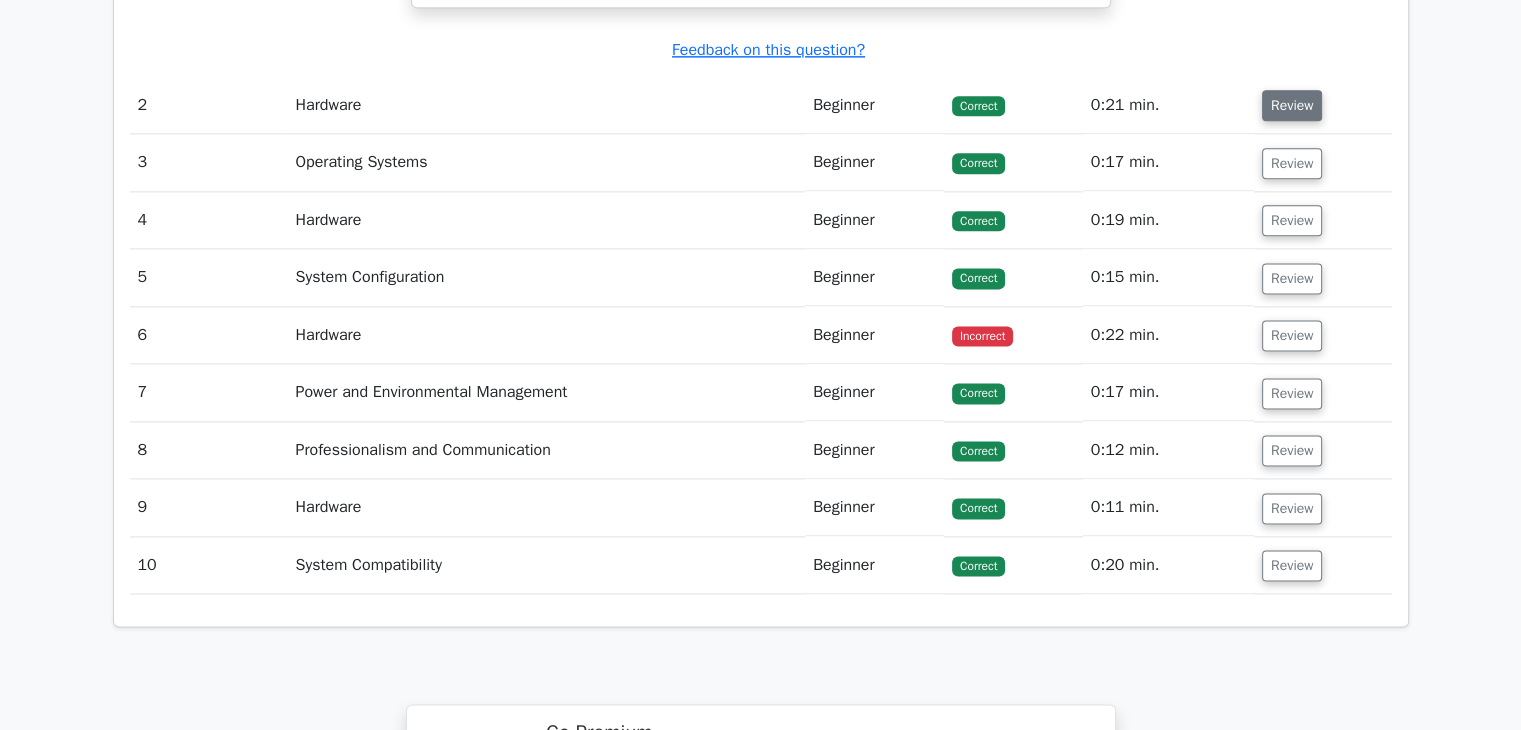 click on "Review" at bounding box center [1292, 105] 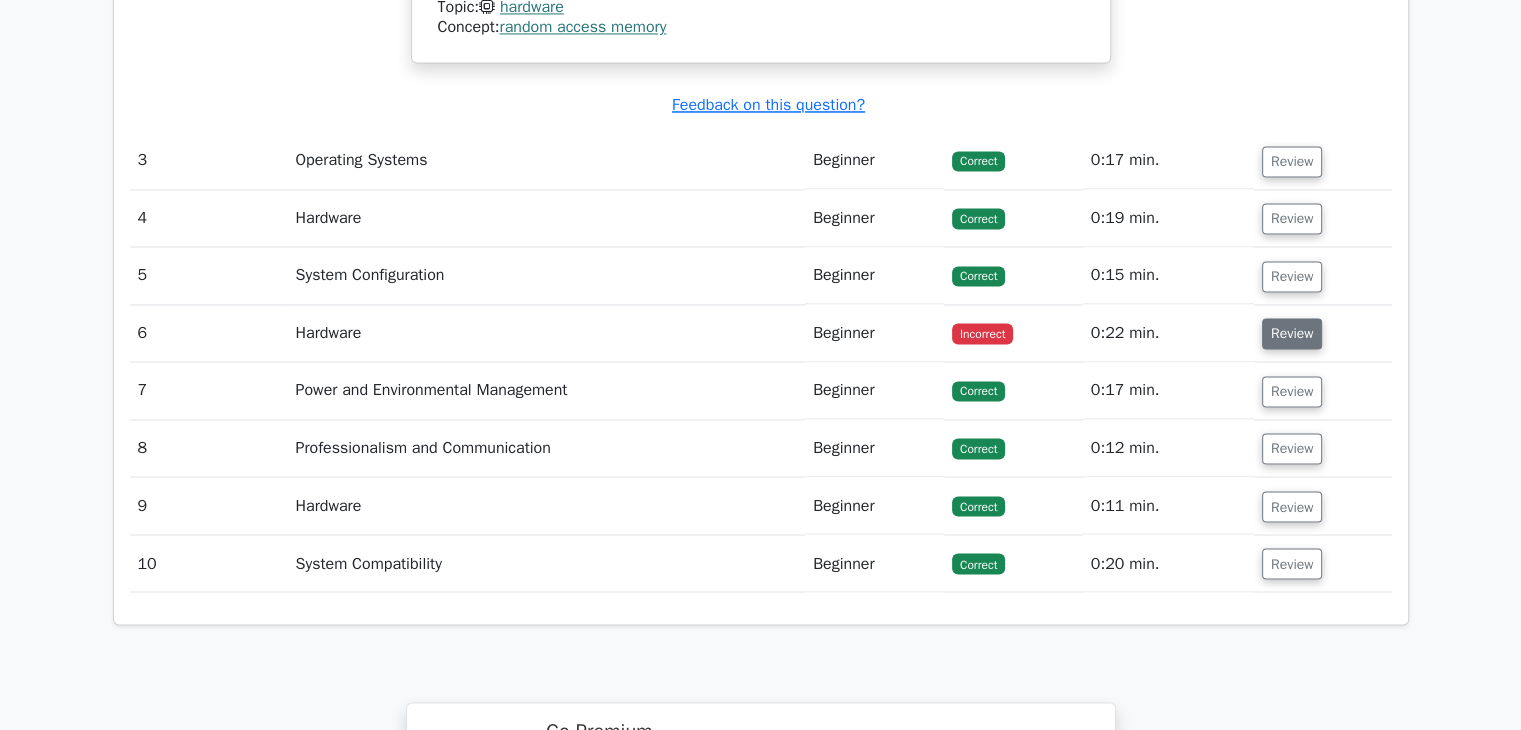 scroll, scrollTop: 3300, scrollLeft: 0, axis: vertical 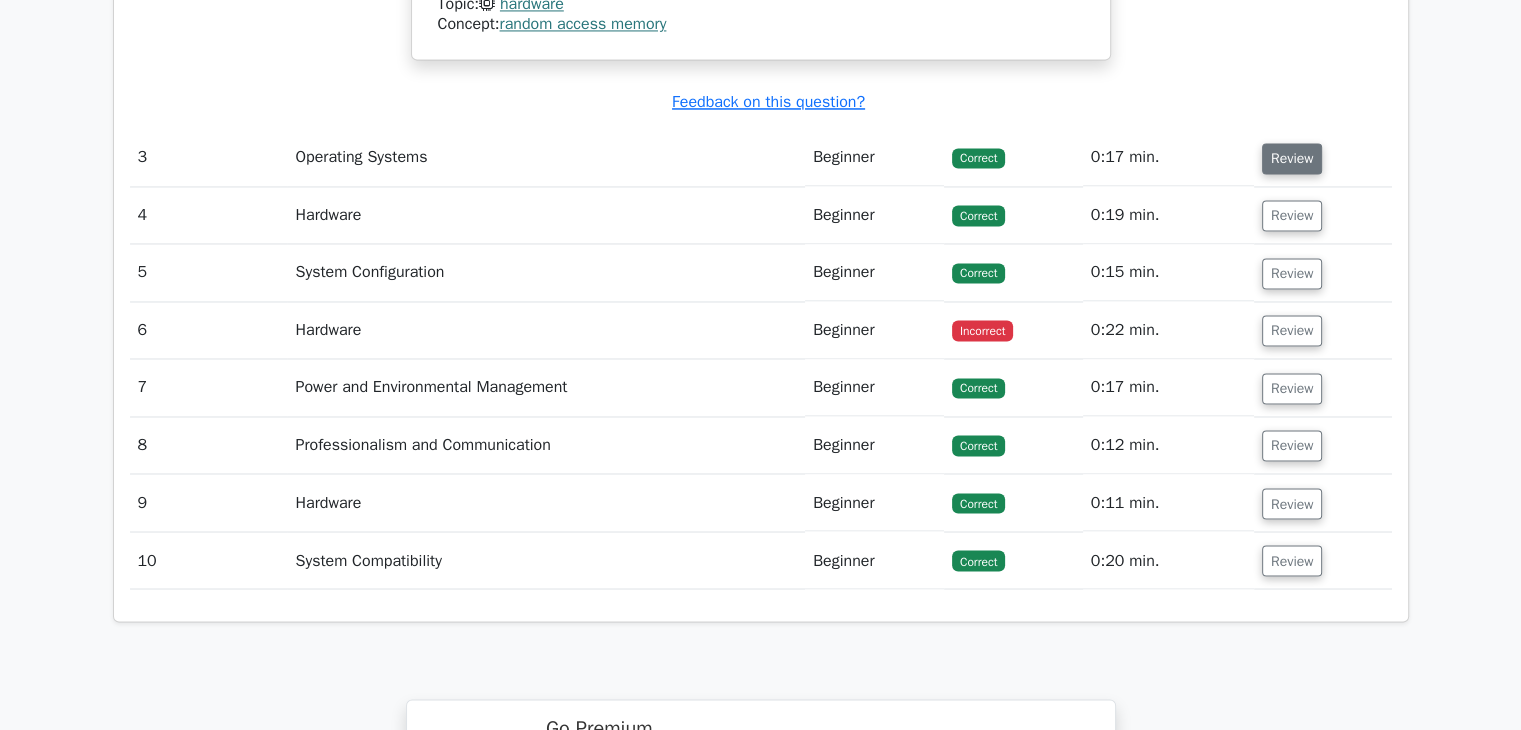 click on "Review" at bounding box center (1292, 158) 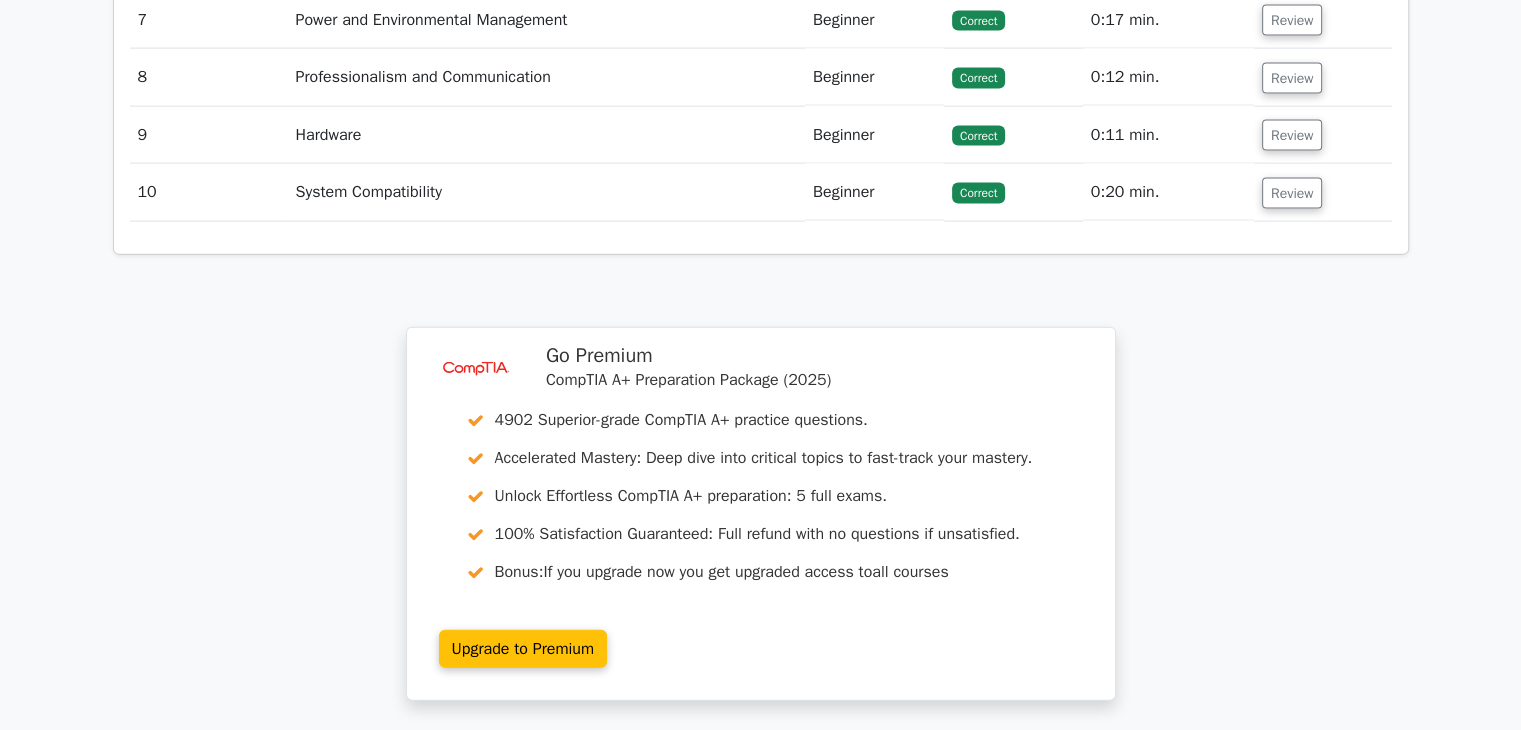 scroll, scrollTop: 4300, scrollLeft: 0, axis: vertical 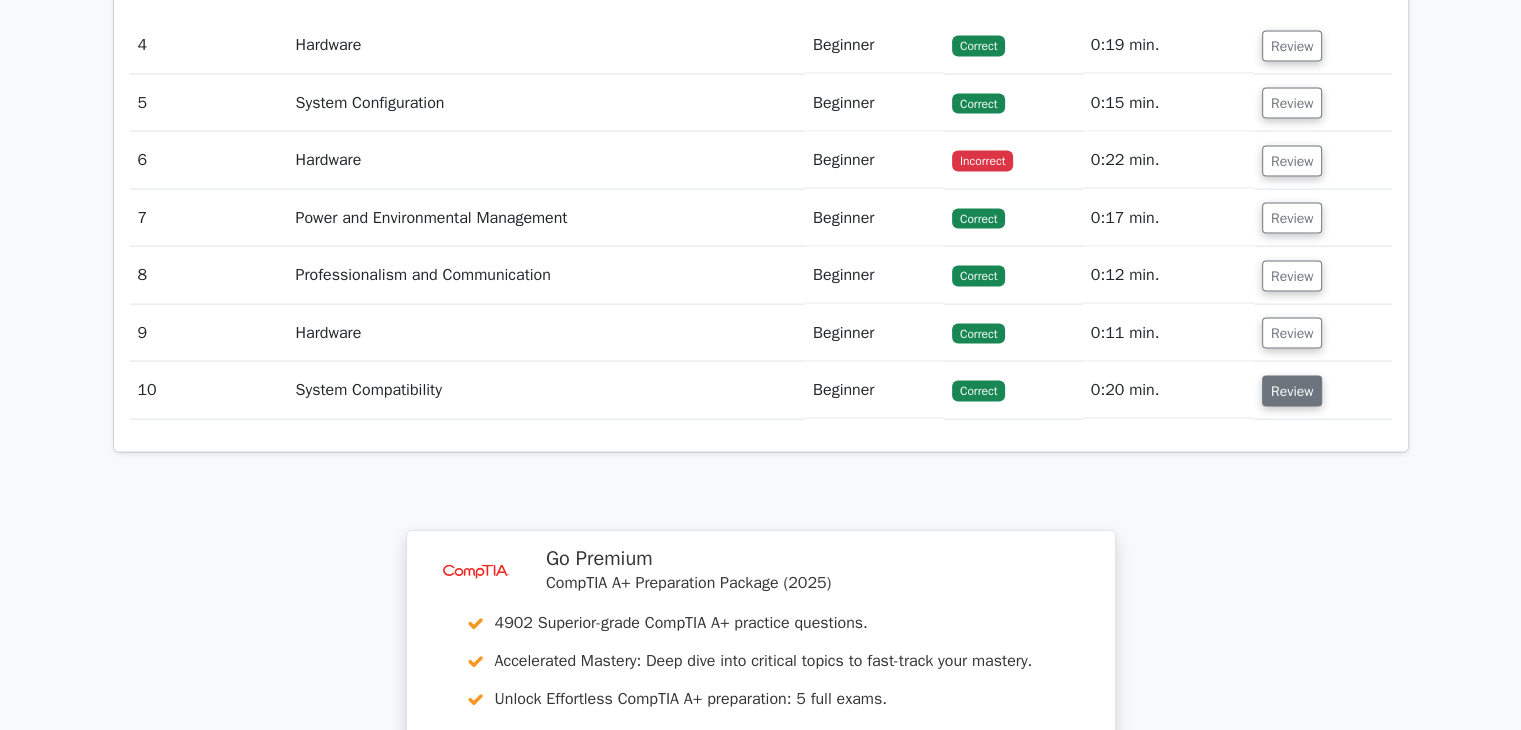 click on "Review" at bounding box center [1292, 391] 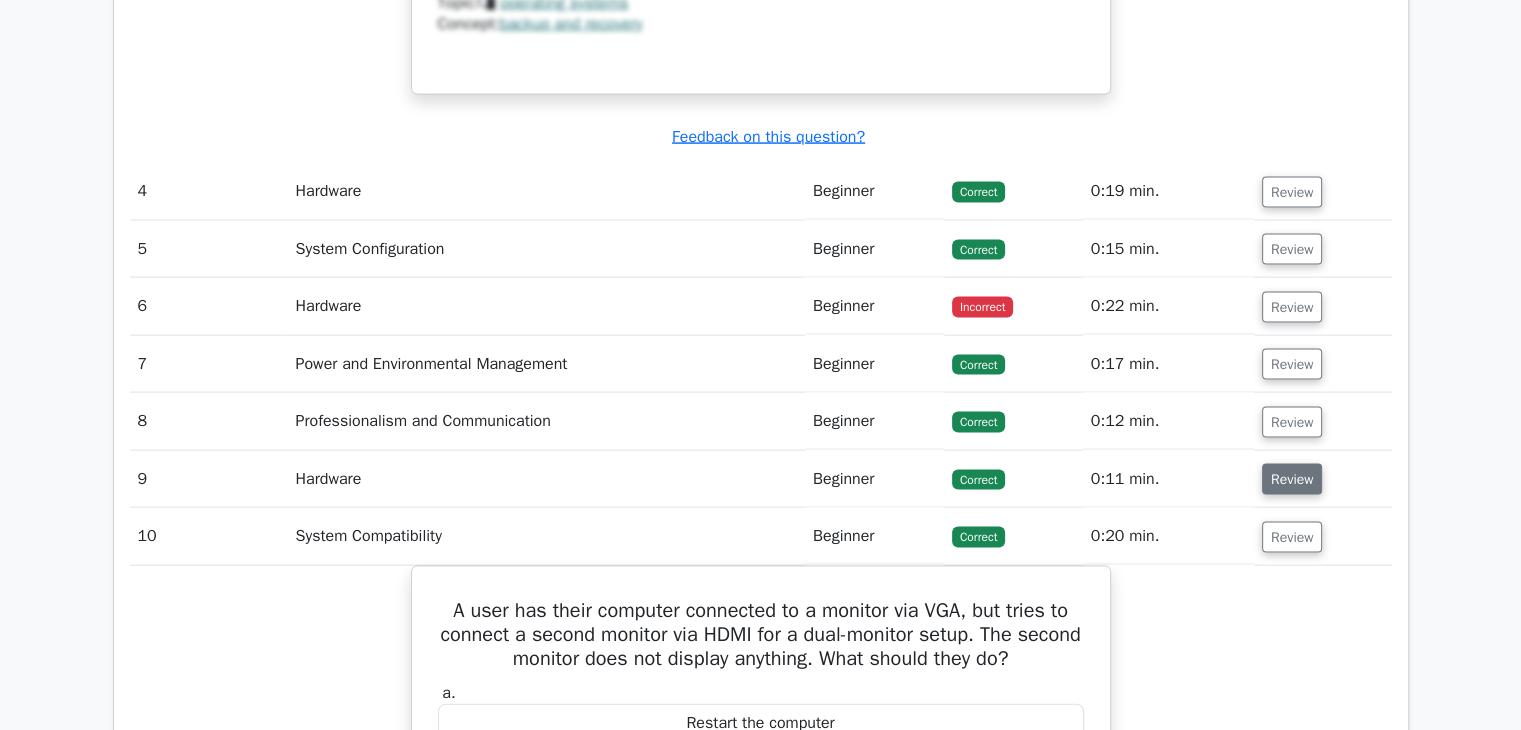 scroll, scrollTop: 4200, scrollLeft: 0, axis: vertical 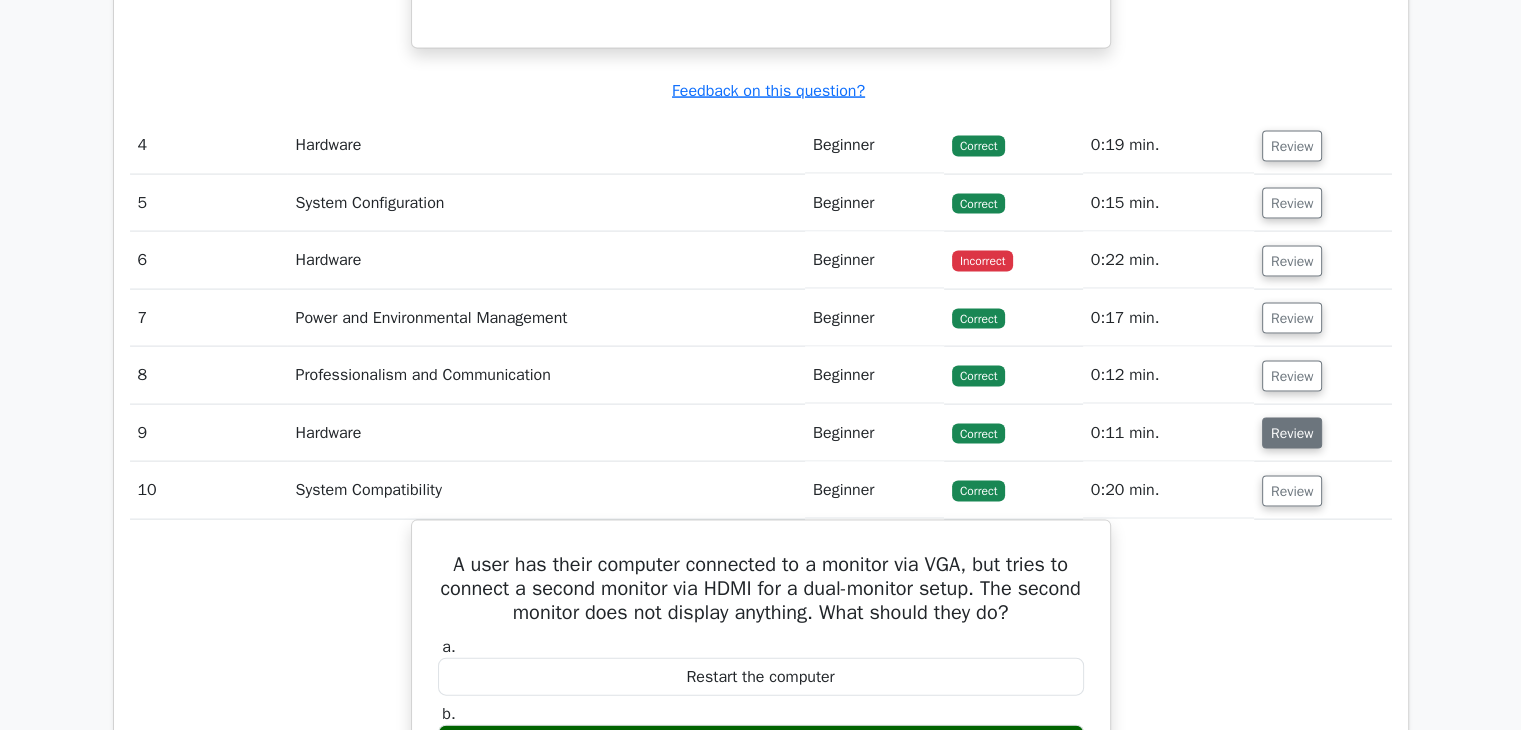 click on "Review" at bounding box center (1292, 433) 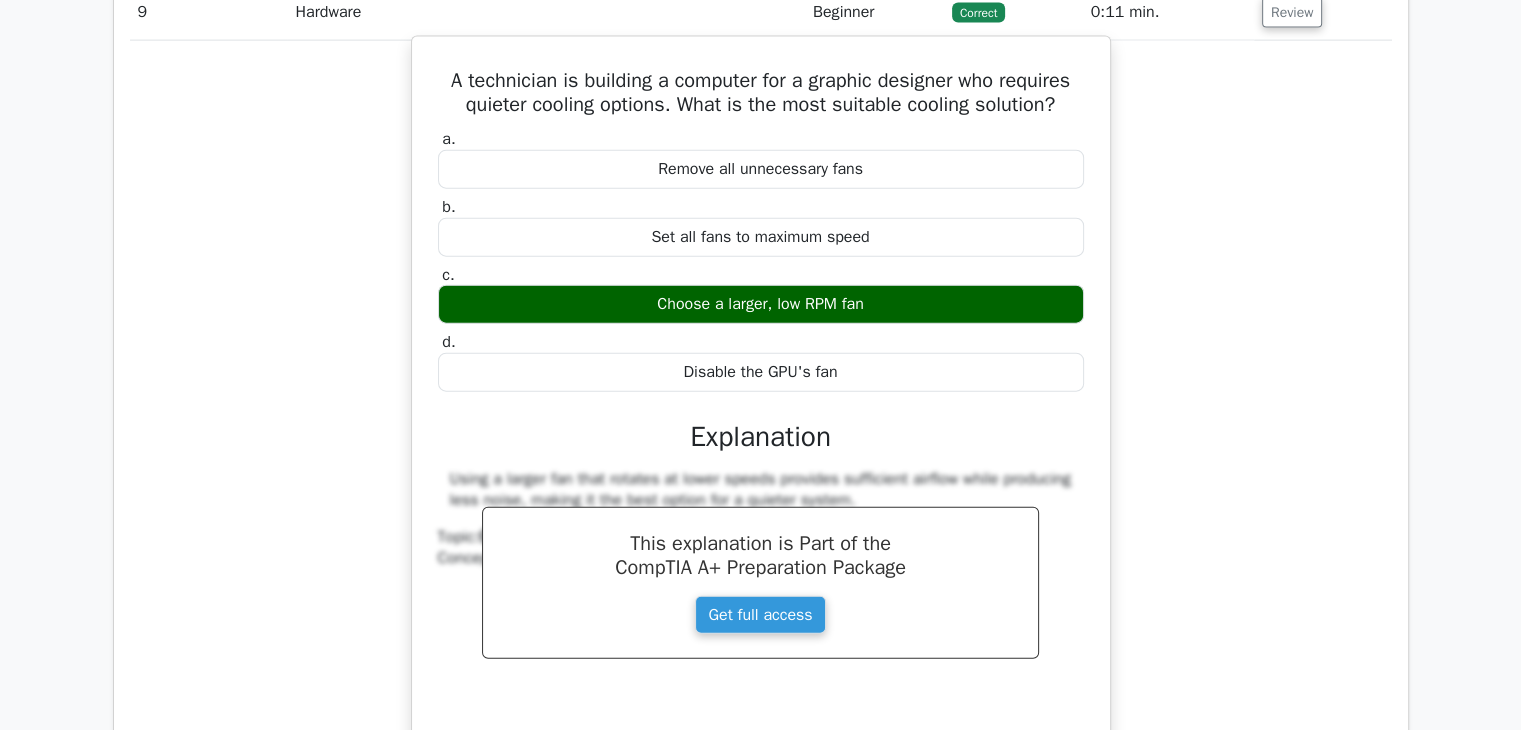 scroll, scrollTop: 4900, scrollLeft: 0, axis: vertical 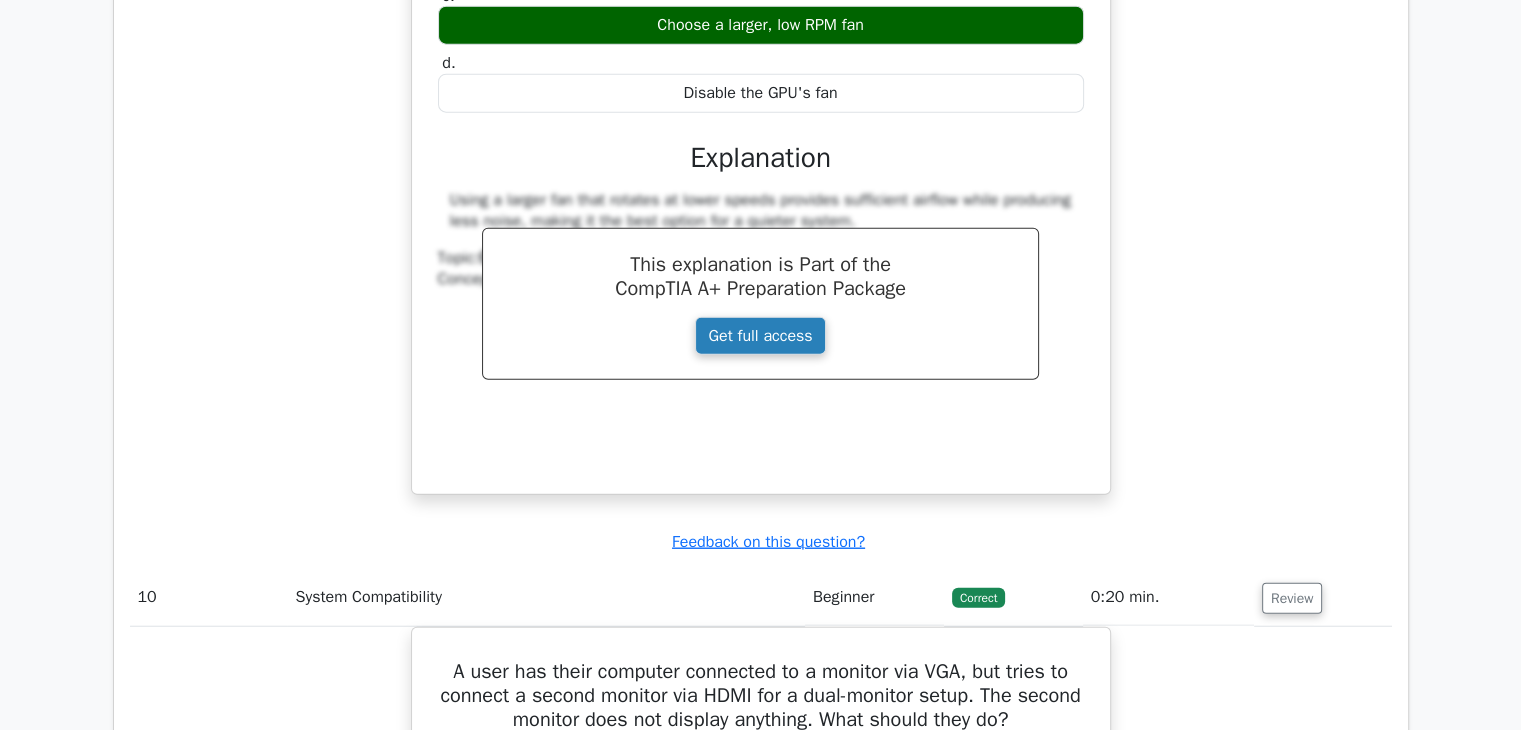 click on "Get full access" at bounding box center (760, 336) 